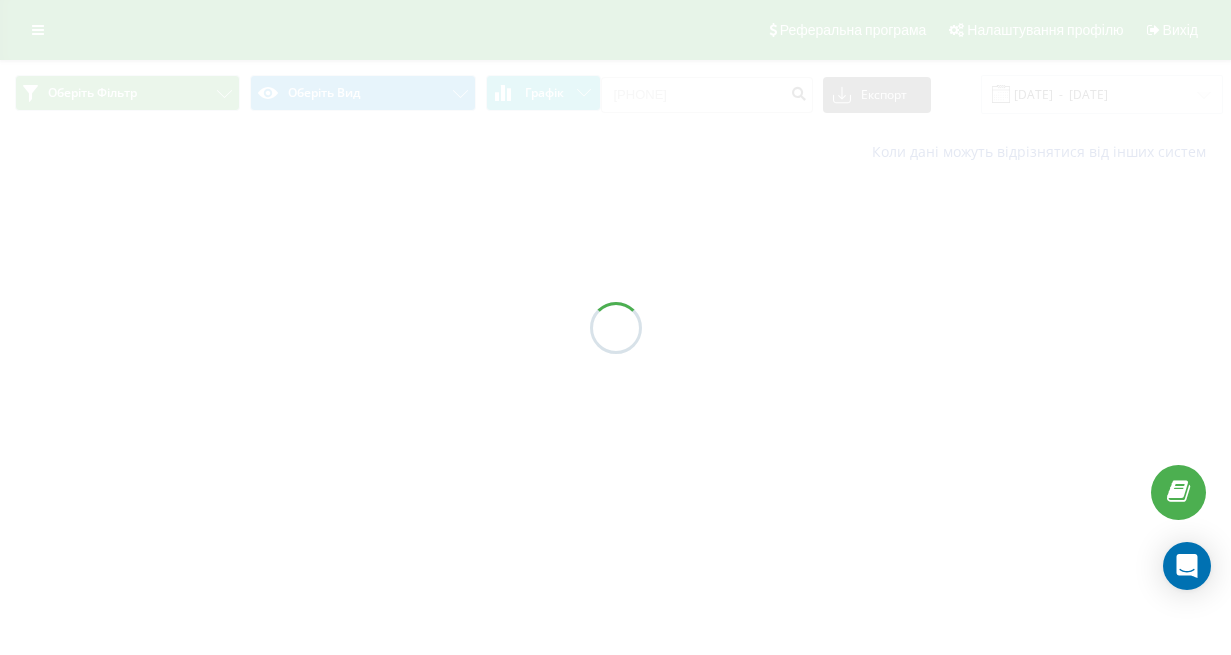 scroll, scrollTop: 0, scrollLeft: 0, axis: both 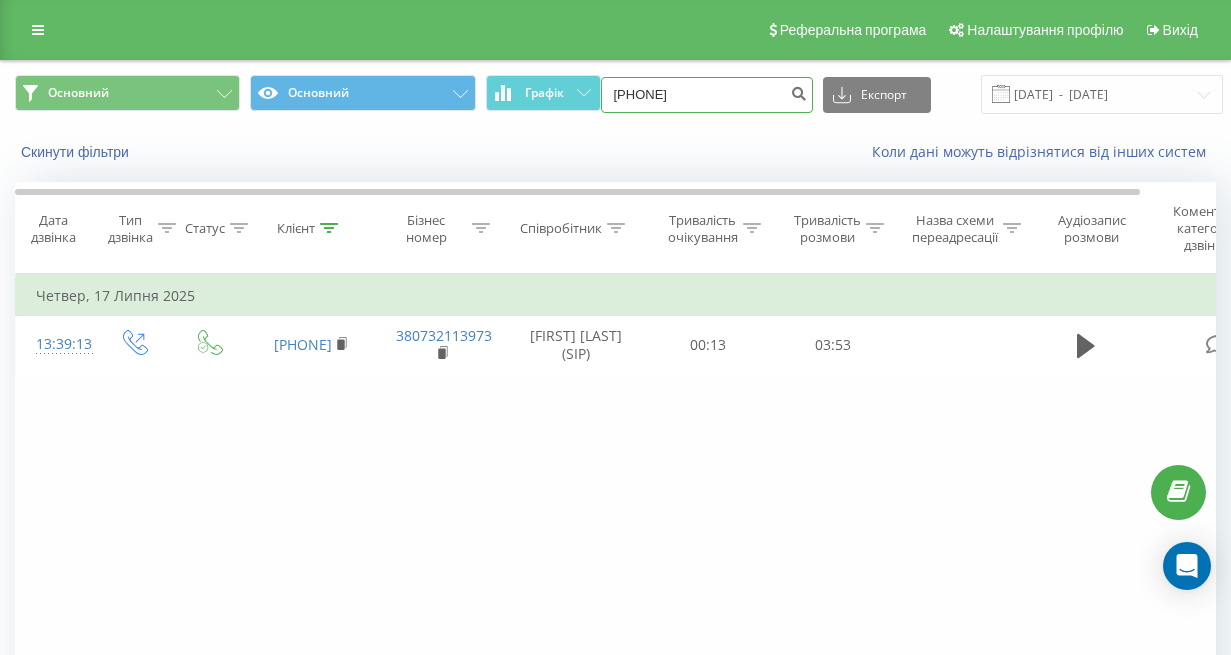 click on "380684552719" at bounding box center [707, 95] 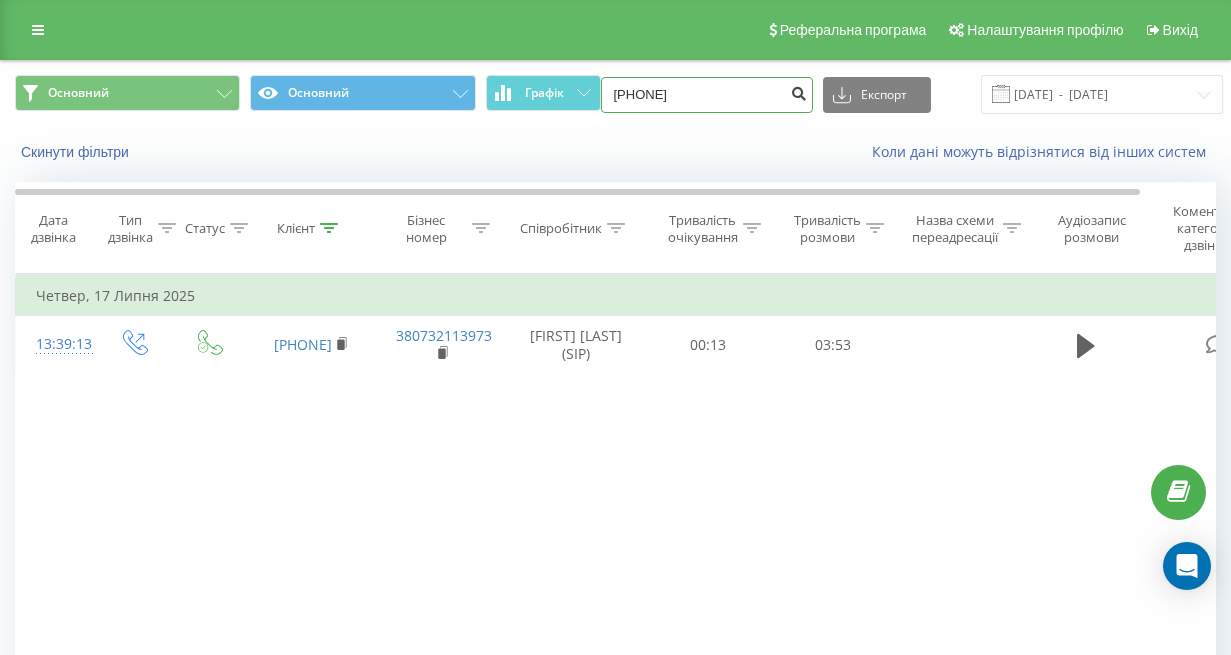 type on "[PHONE]" 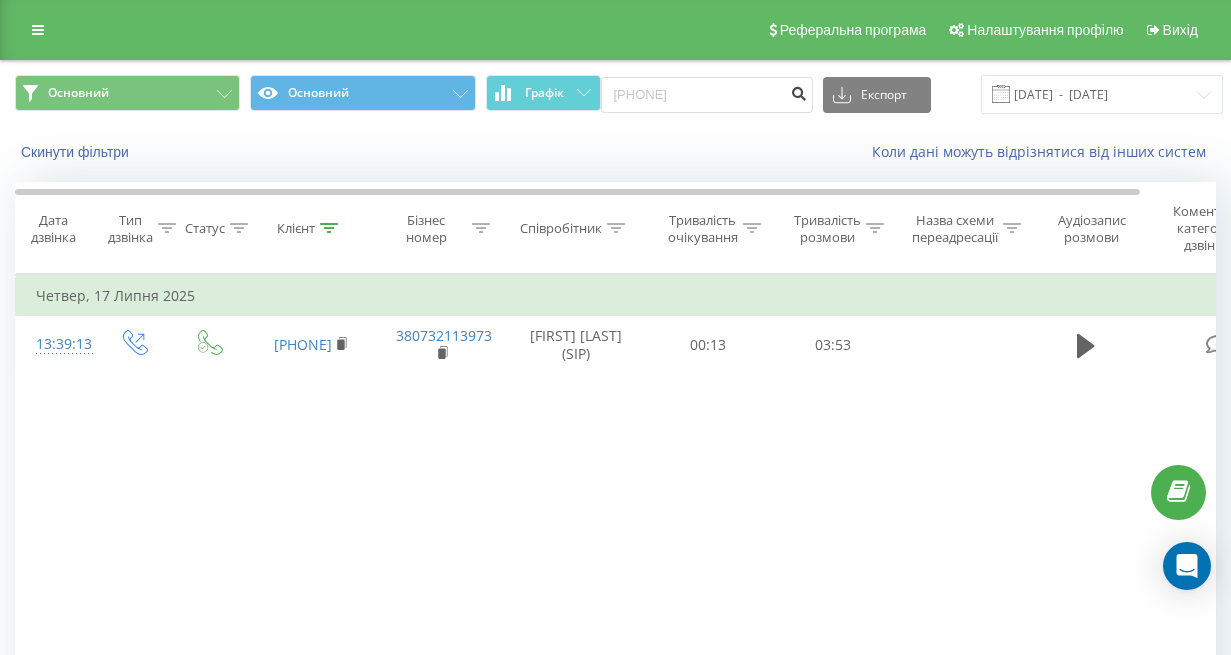 click at bounding box center [799, 91] 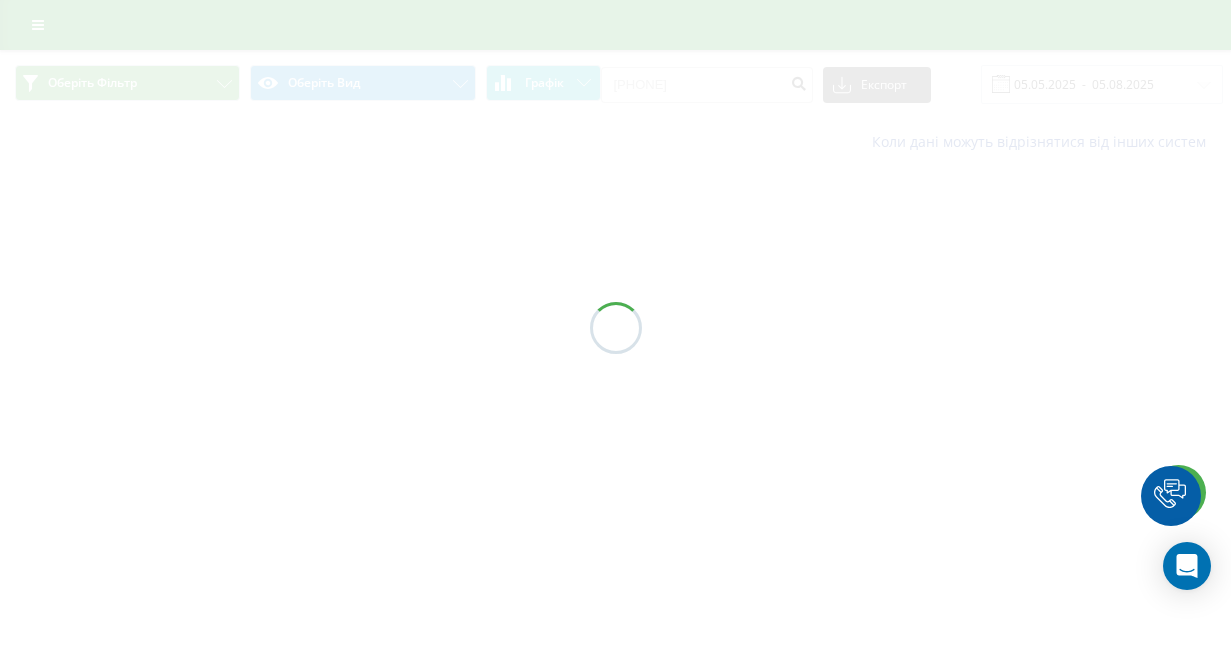 scroll, scrollTop: 0, scrollLeft: 0, axis: both 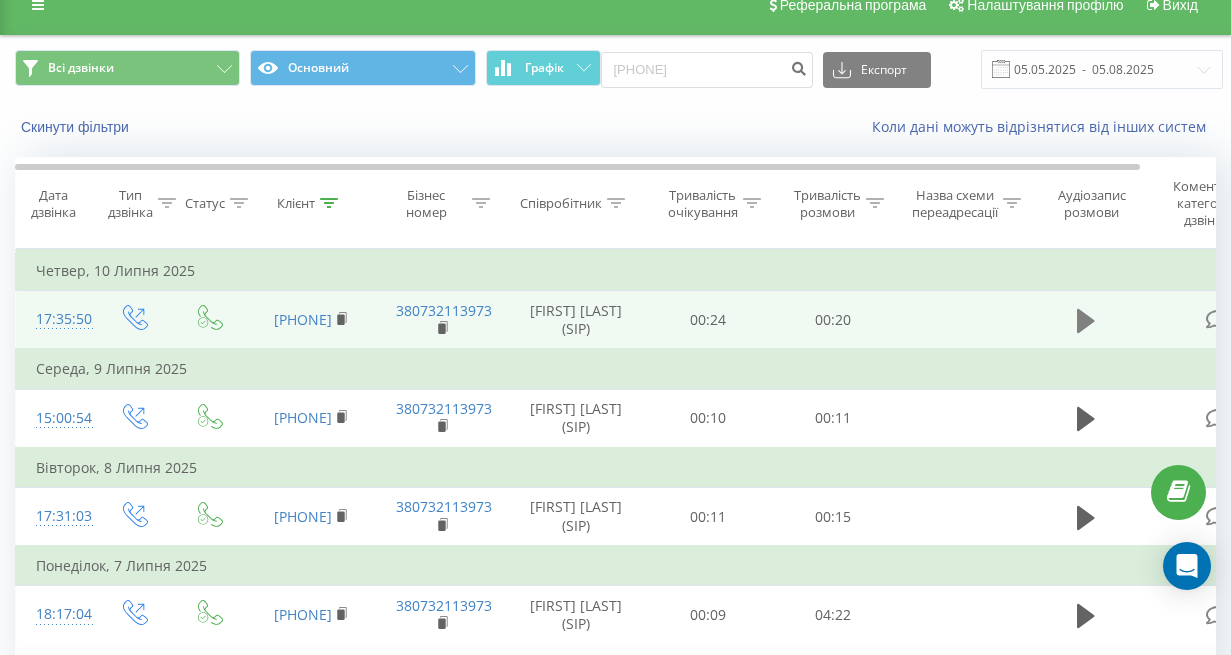 click at bounding box center (1086, 321) 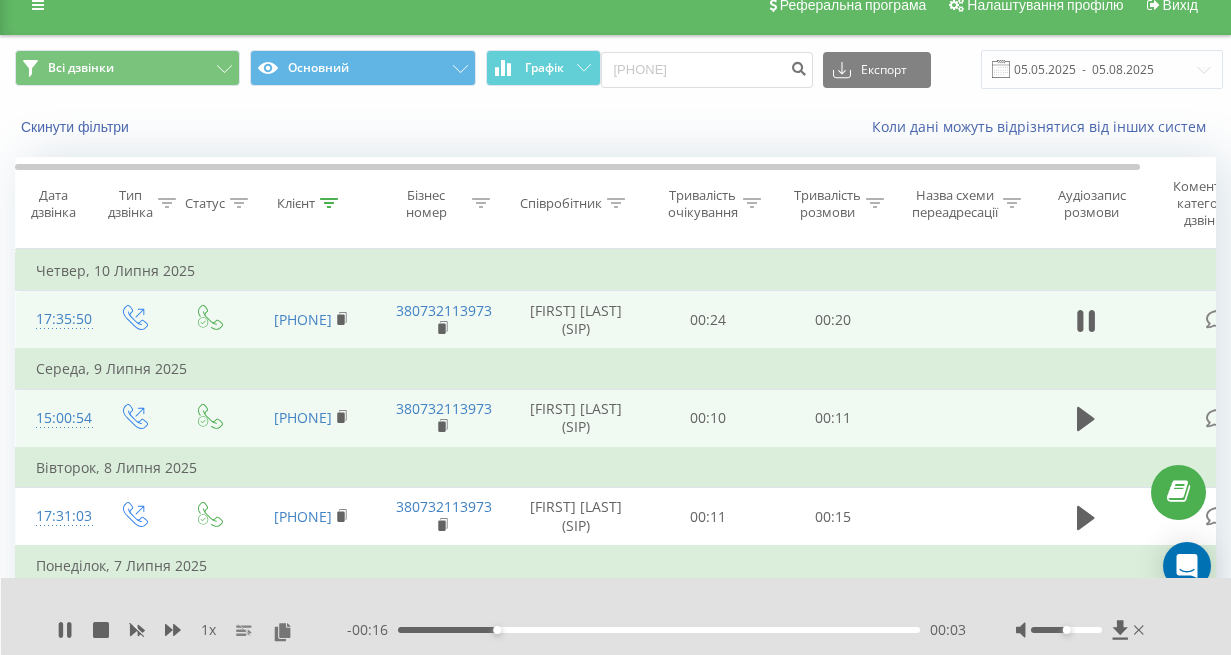 scroll, scrollTop: 108, scrollLeft: 0, axis: vertical 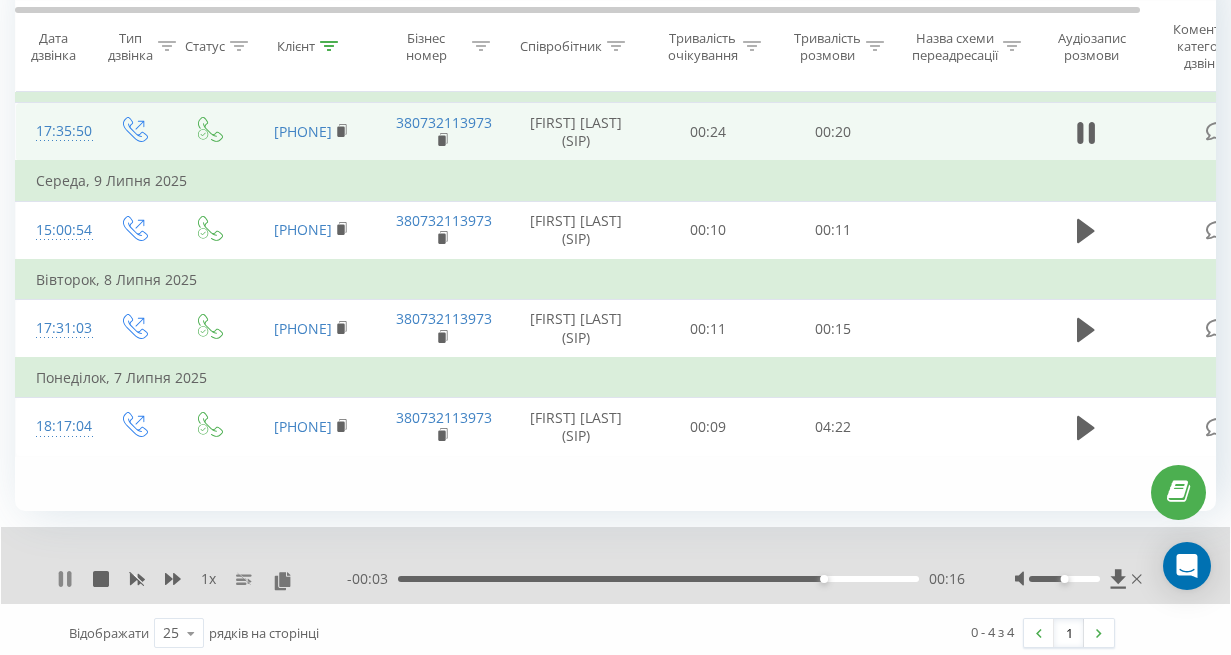 click 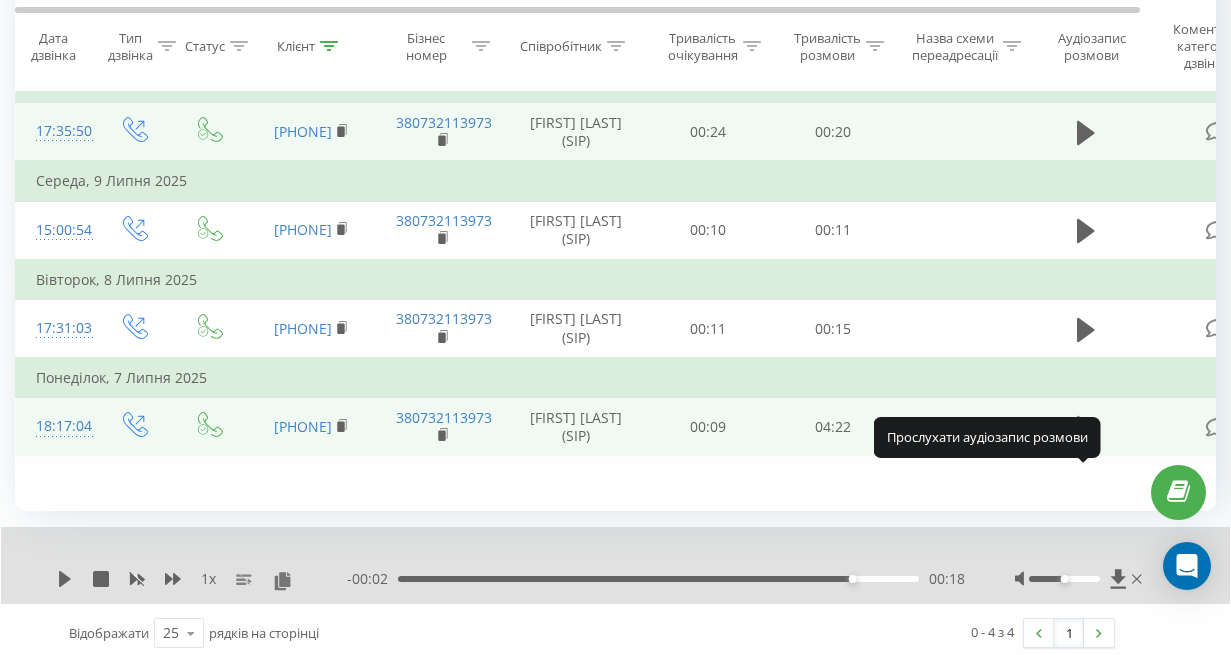 click 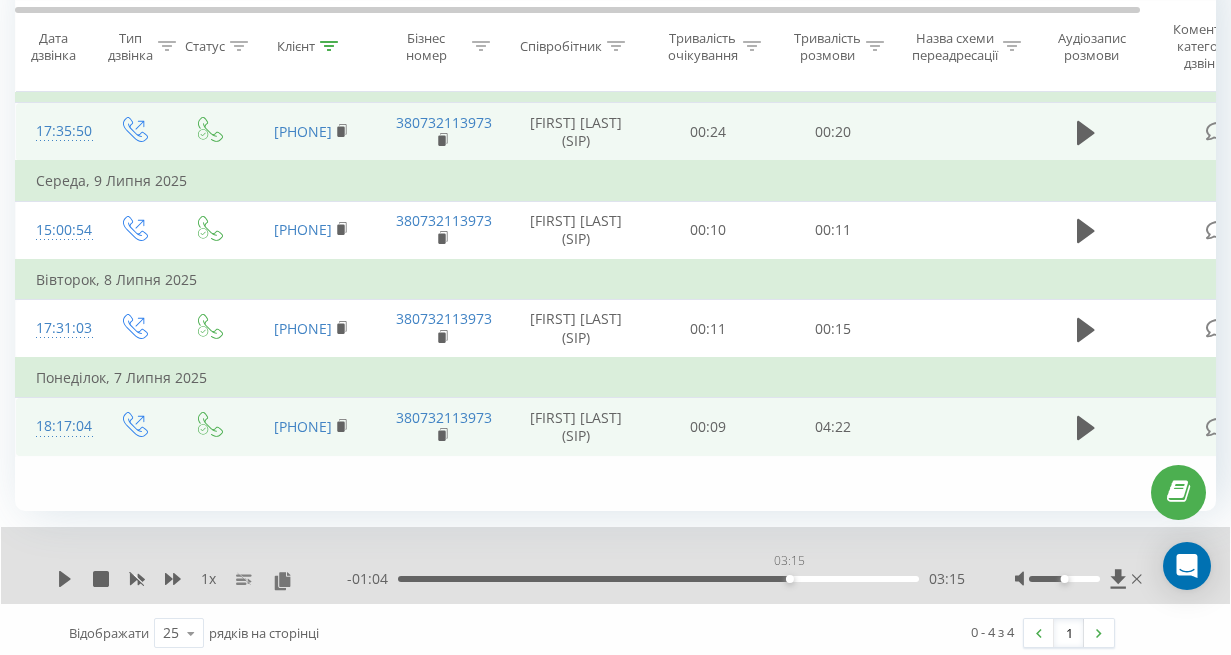 click on "03:15" at bounding box center (658, 579) 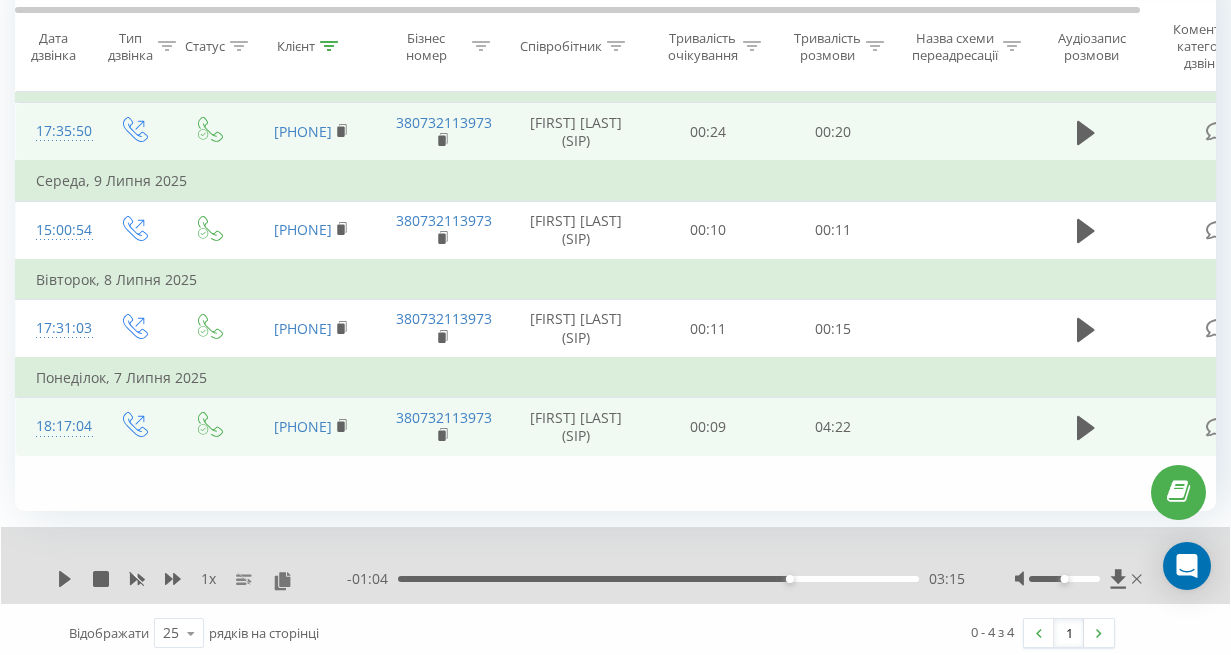 click on "1 x" at bounding box center (202, 579) 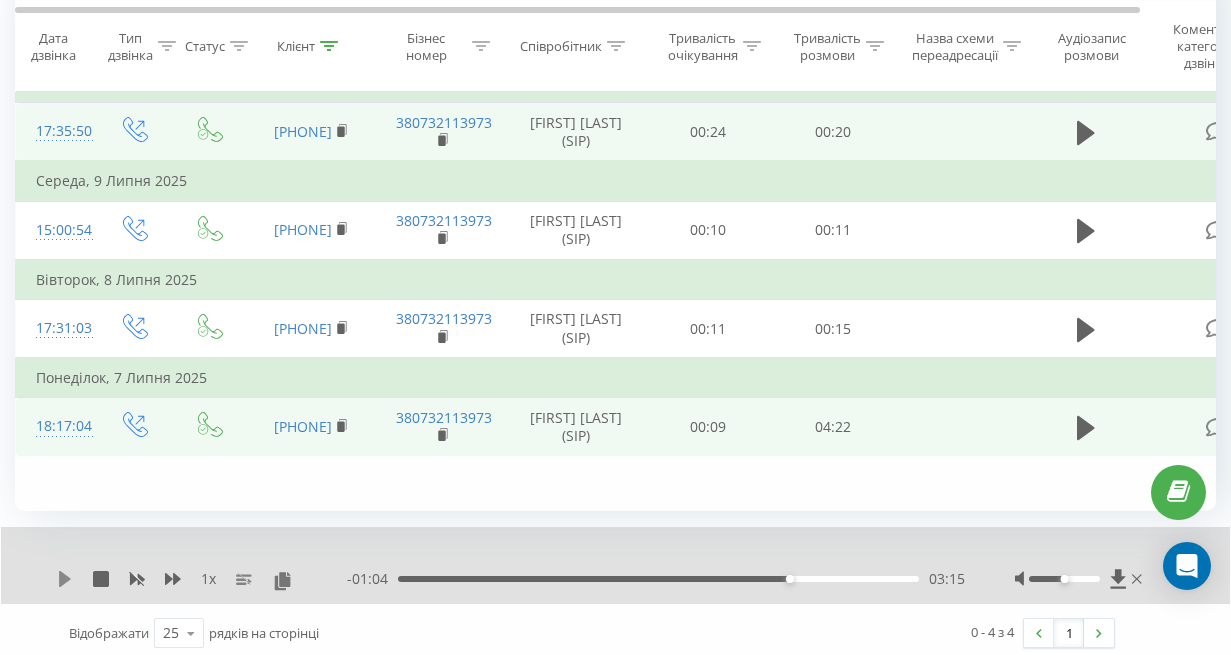 click 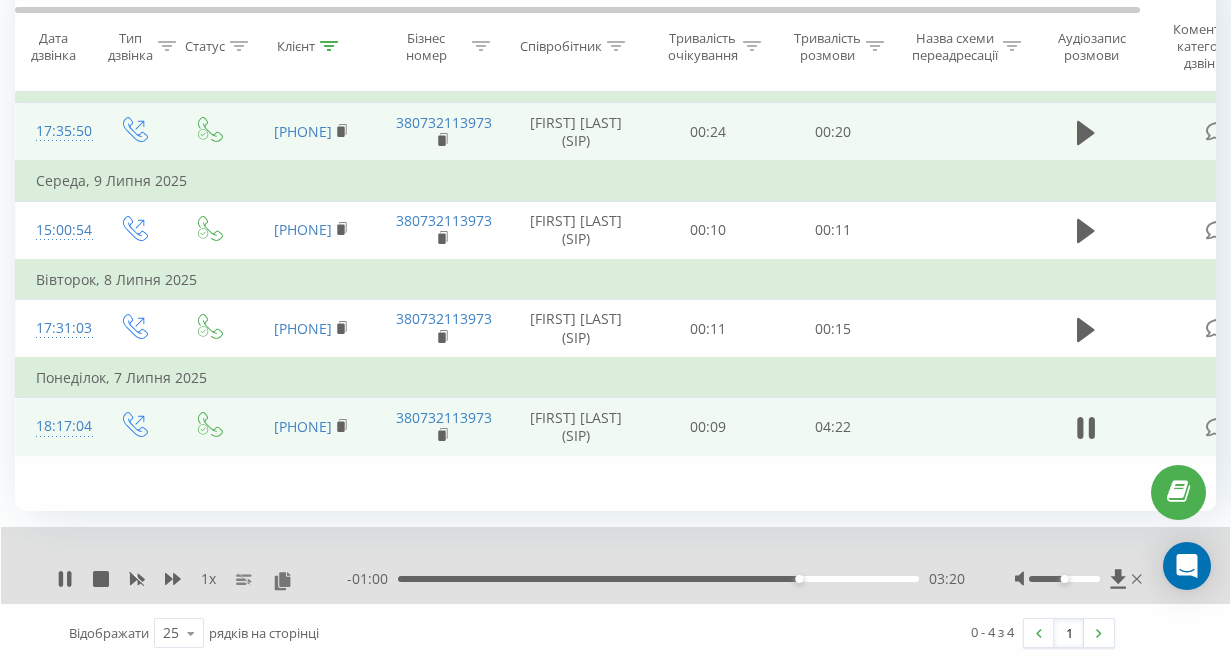 click on "03:20" at bounding box center [658, 579] 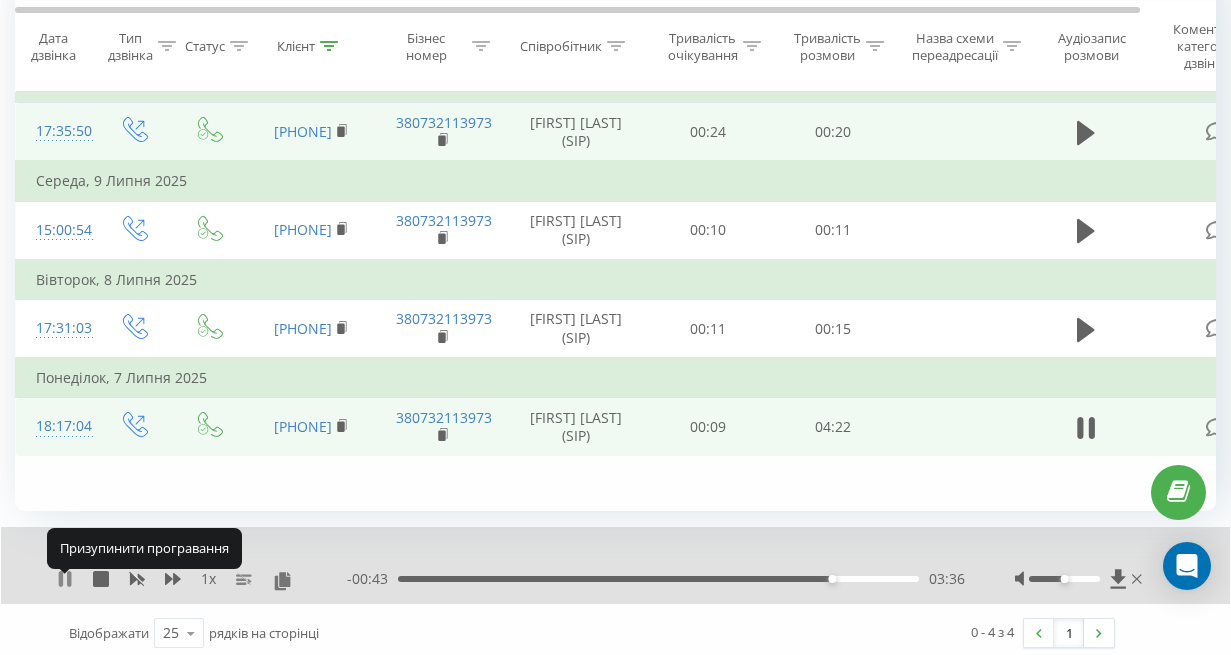 click 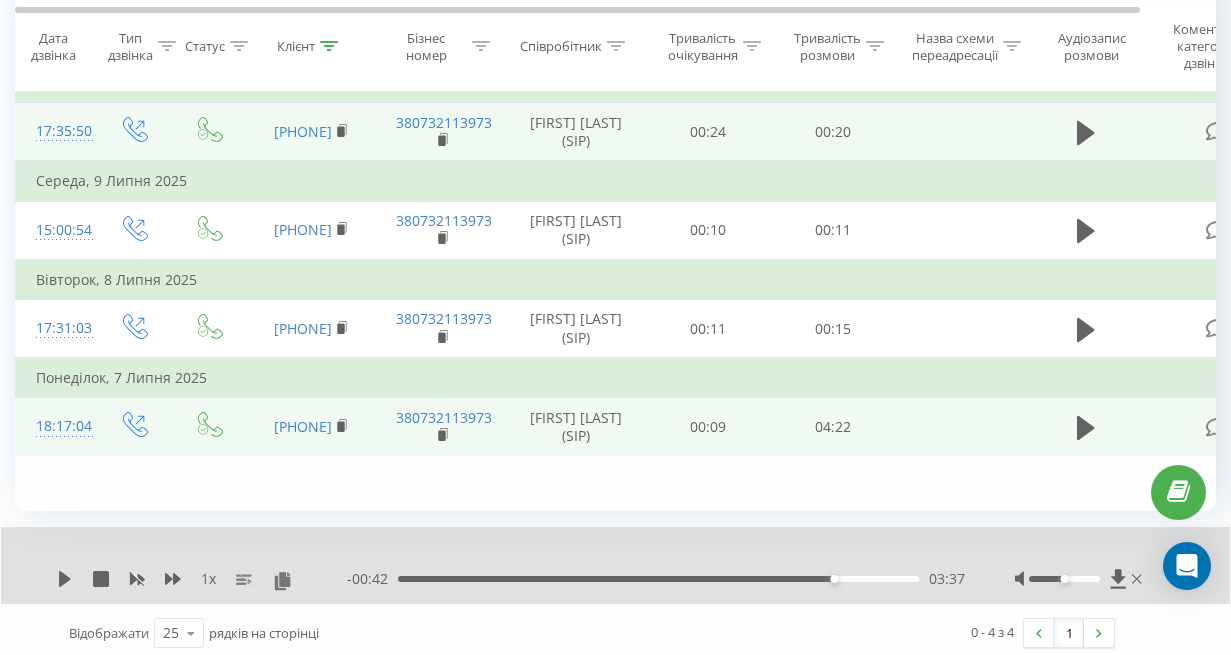 scroll, scrollTop: 0, scrollLeft: 0, axis: both 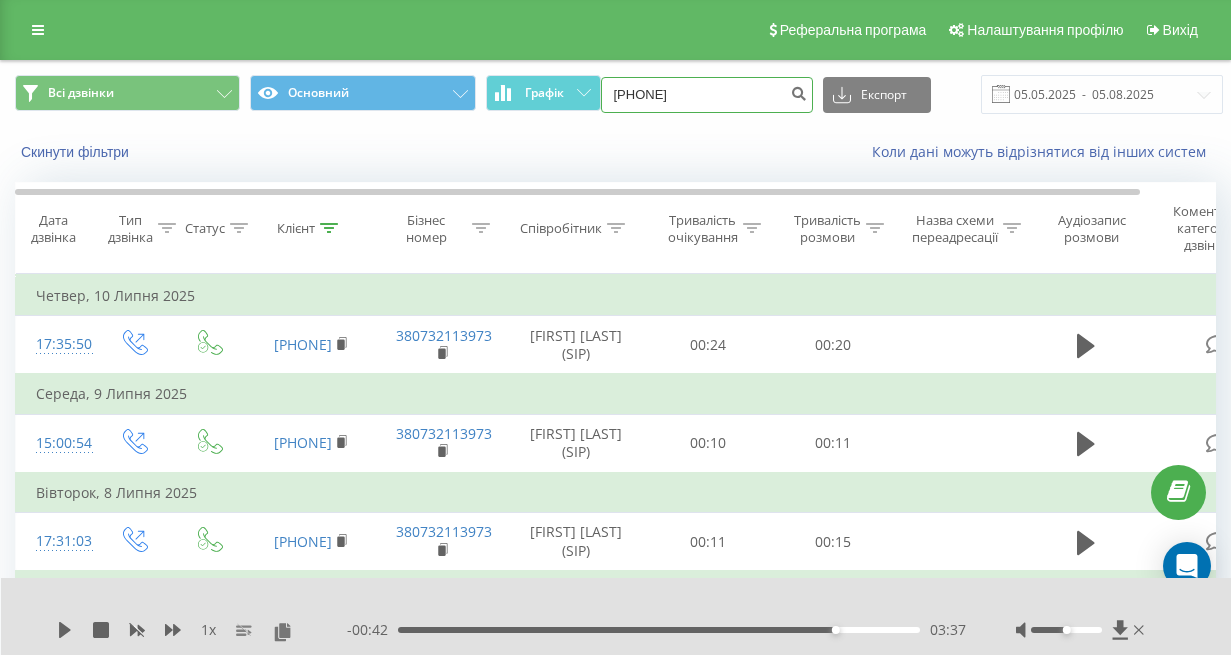 click on "380683810362" at bounding box center [707, 95] 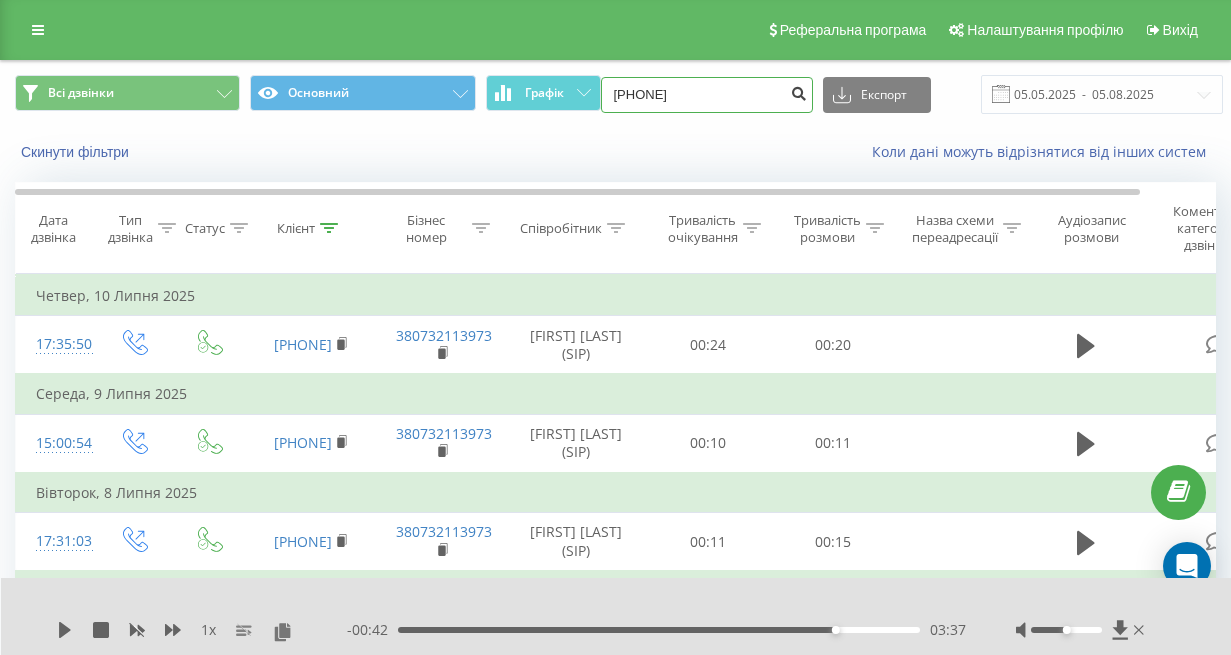 type on "380954653828" 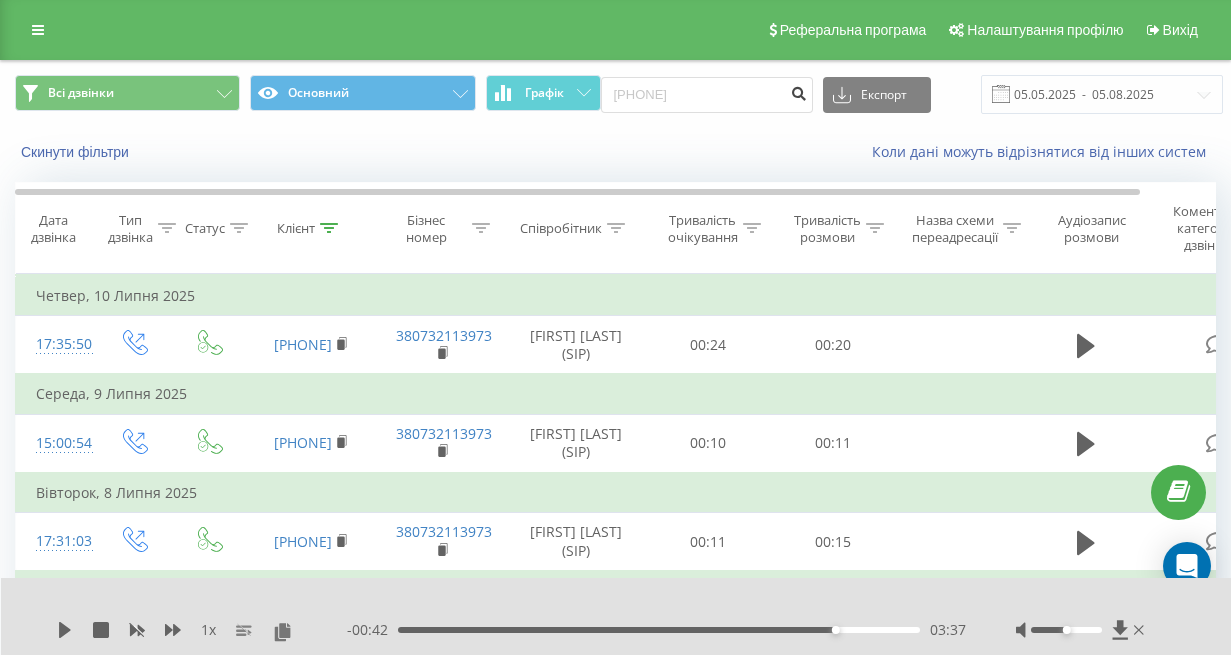 click at bounding box center (799, 91) 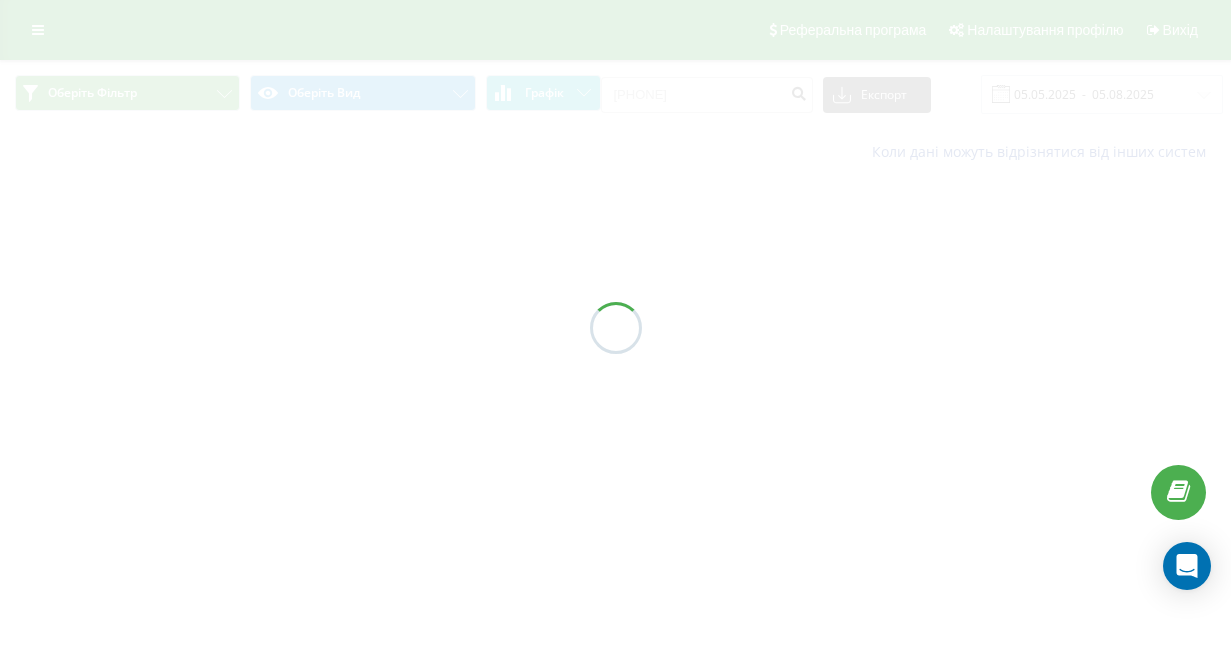 scroll, scrollTop: 0, scrollLeft: 0, axis: both 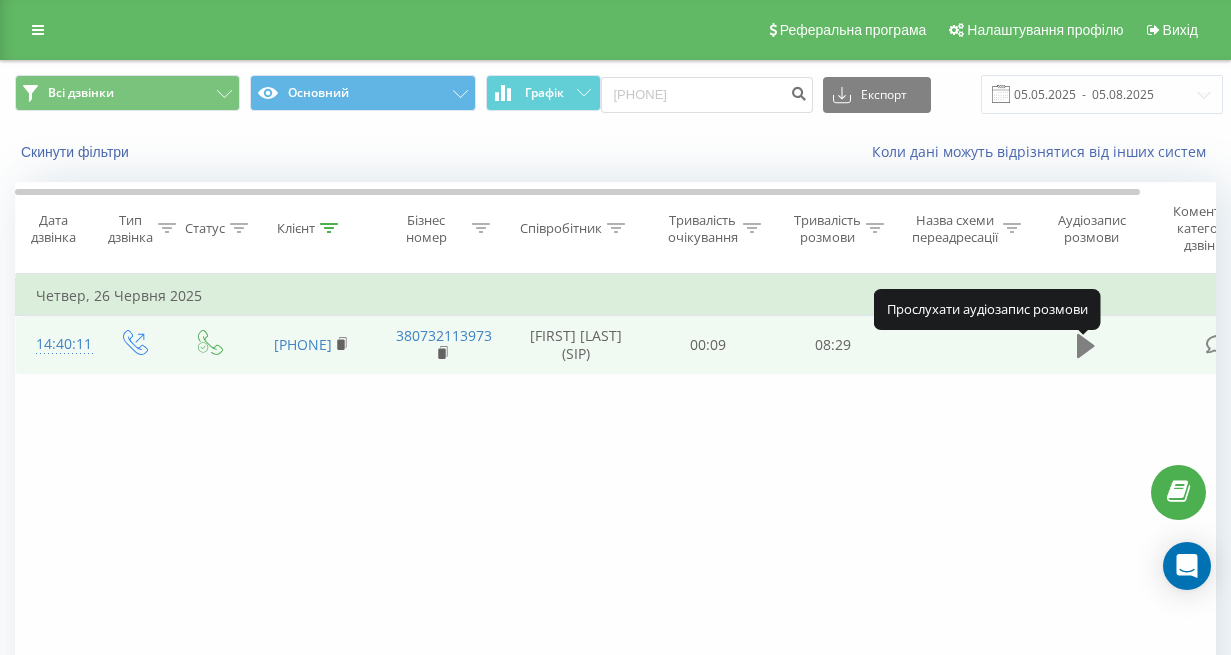 click 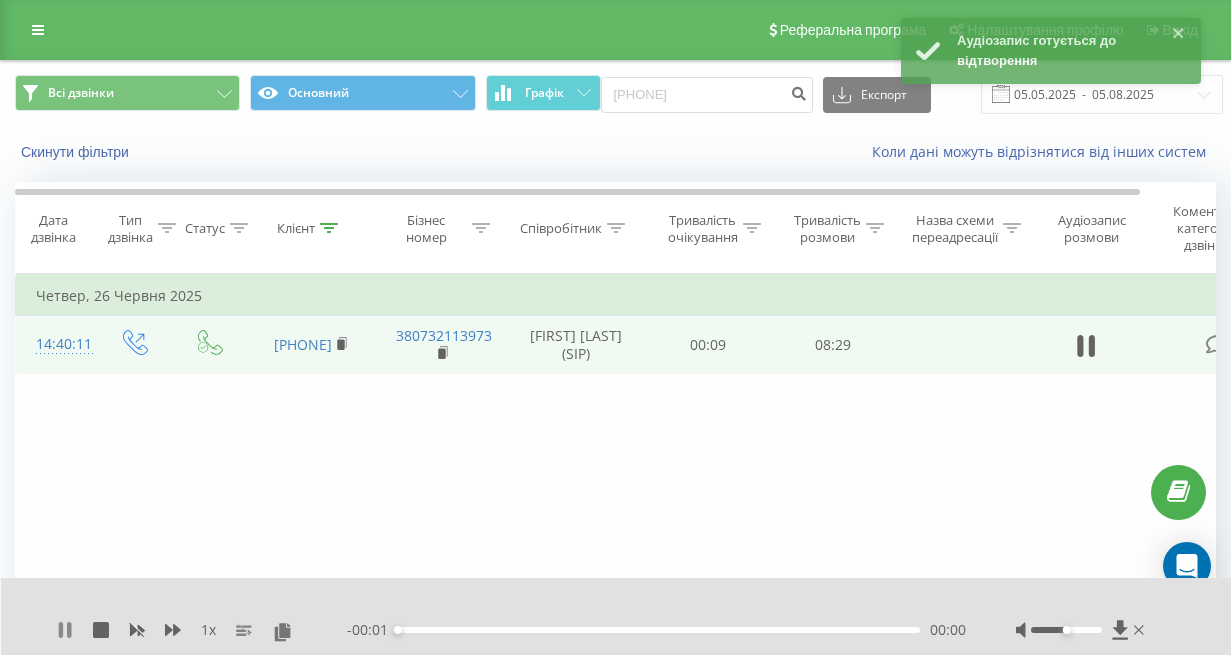 click 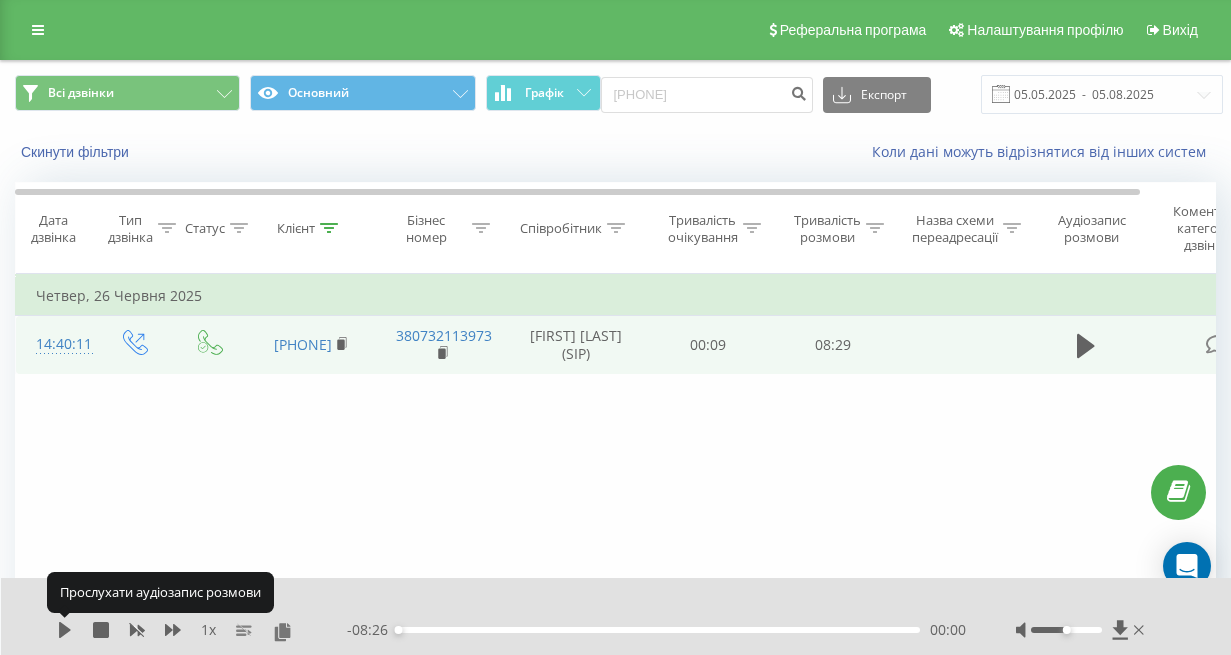 click 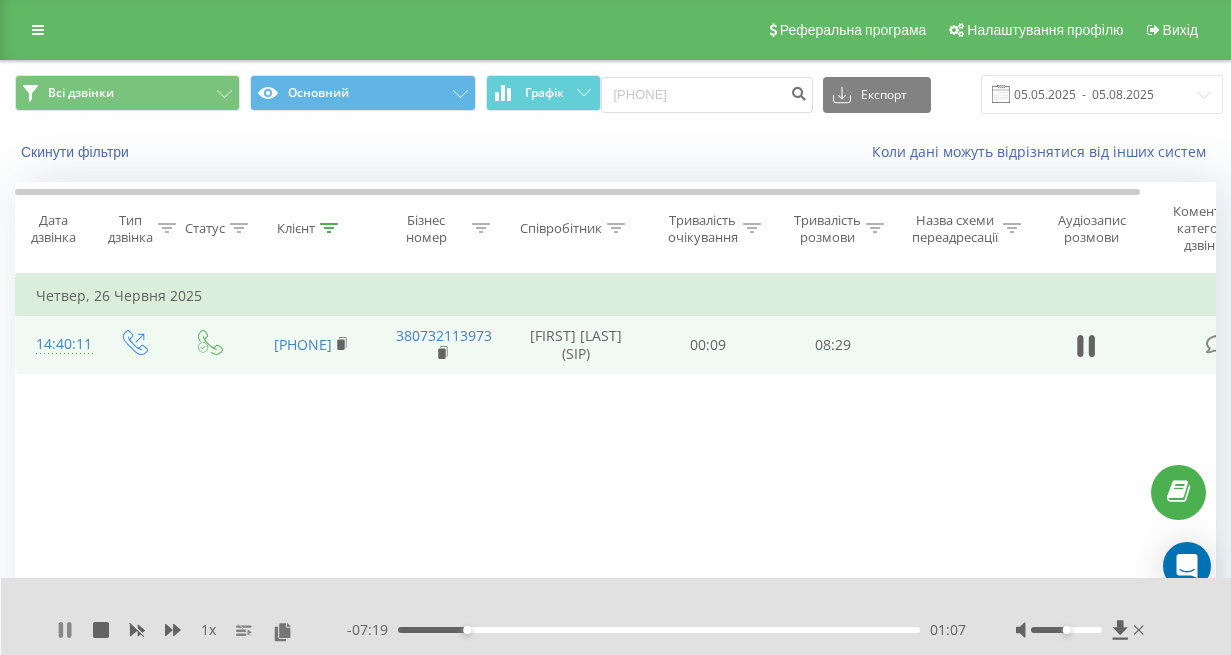 click 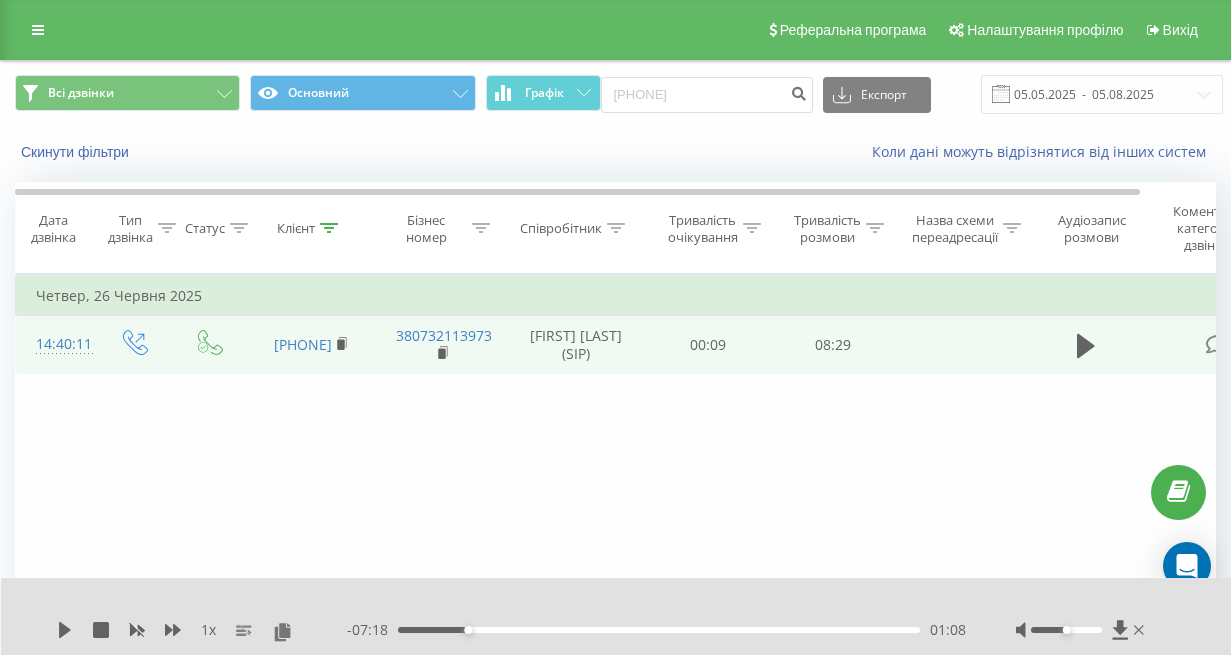 click on "01:08" at bounding box center (659, 630) 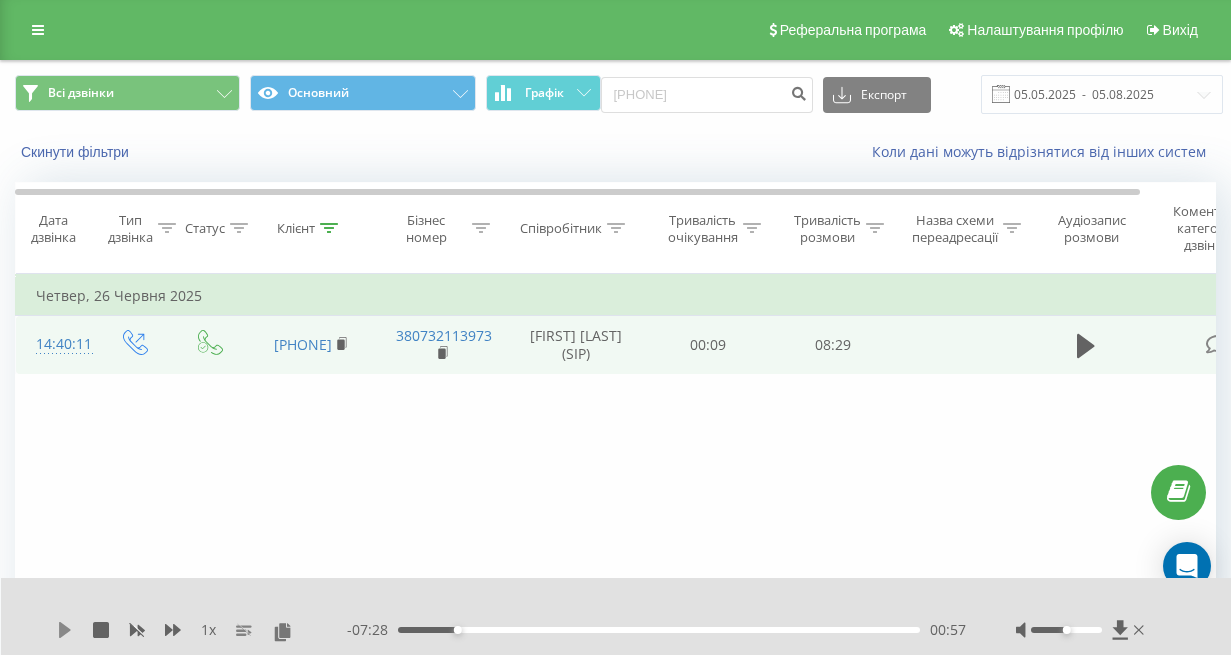click 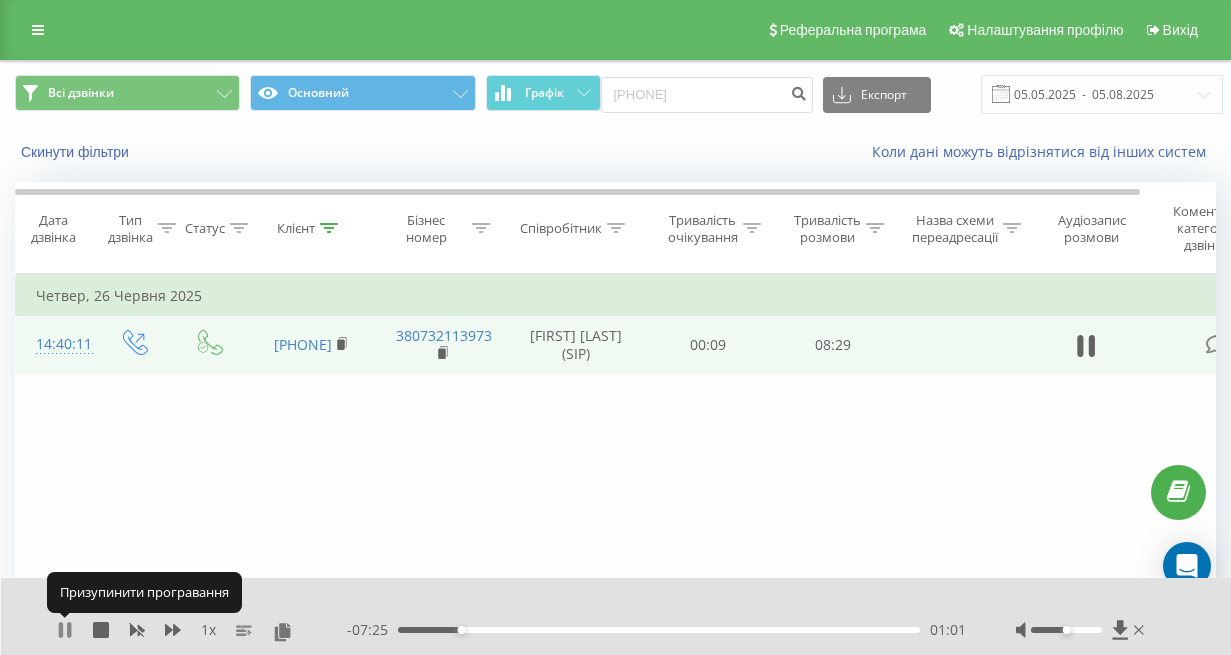 click 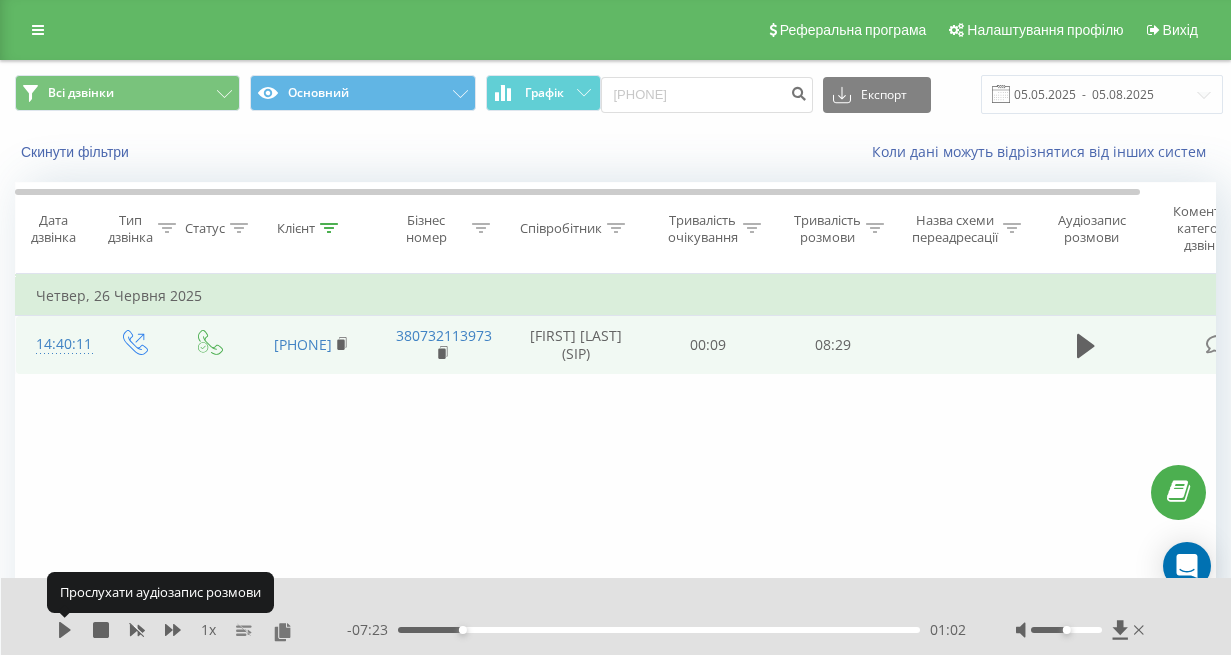 click 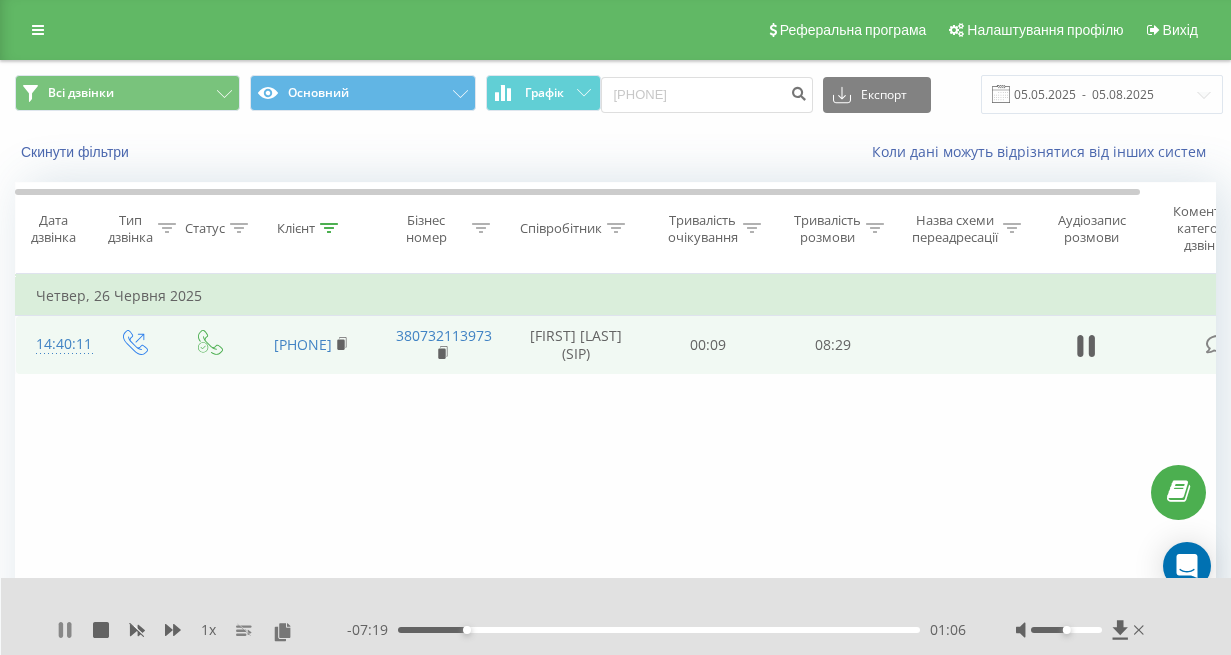 click 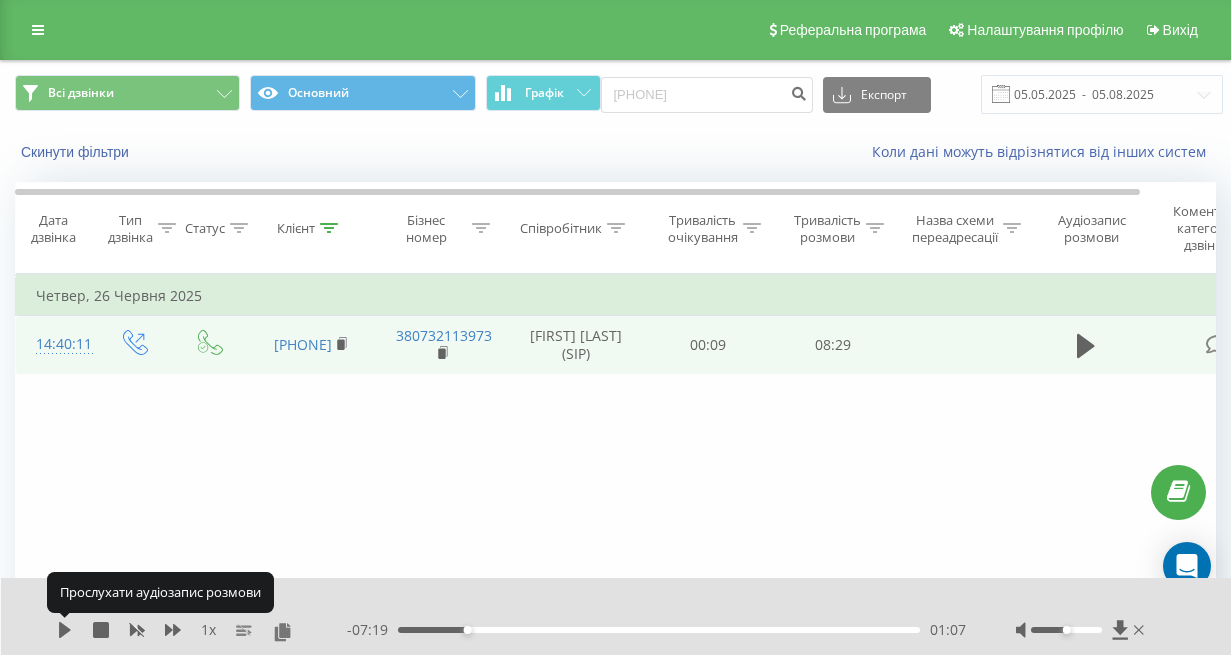 click 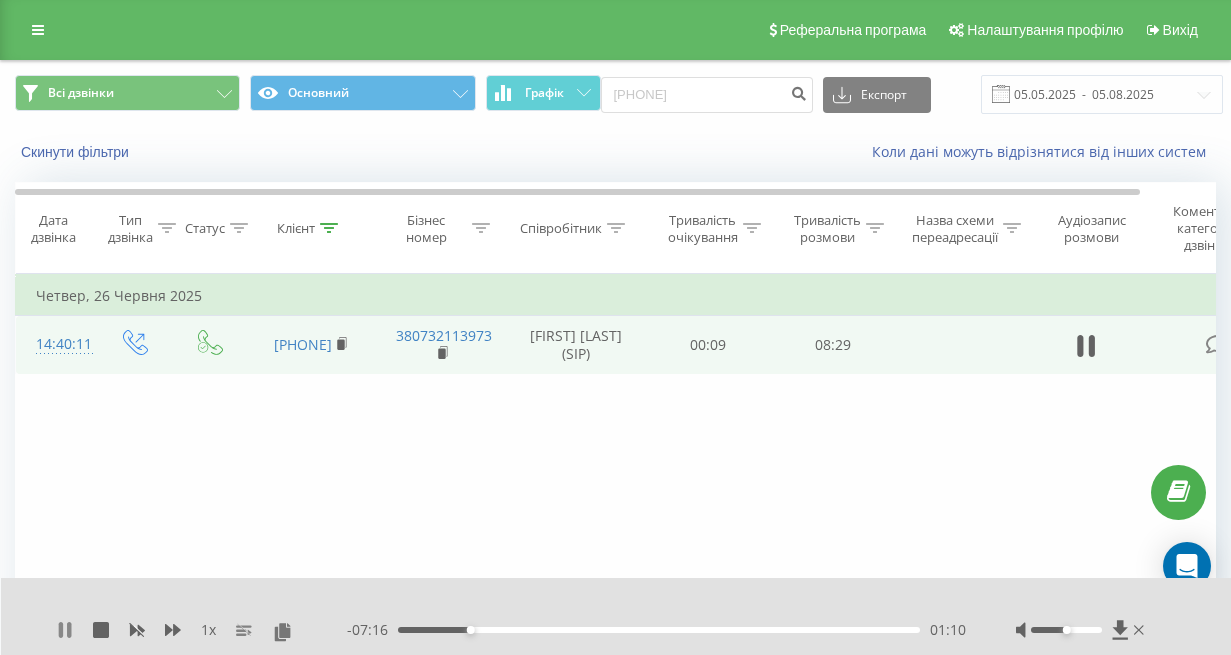 click 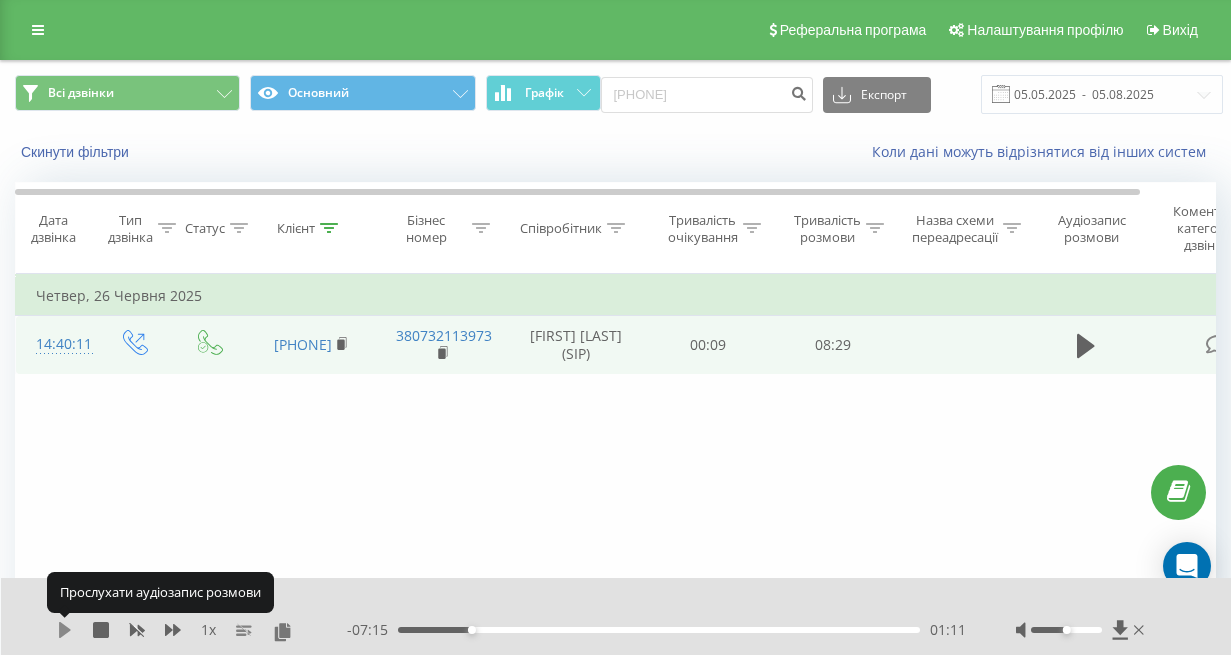 click 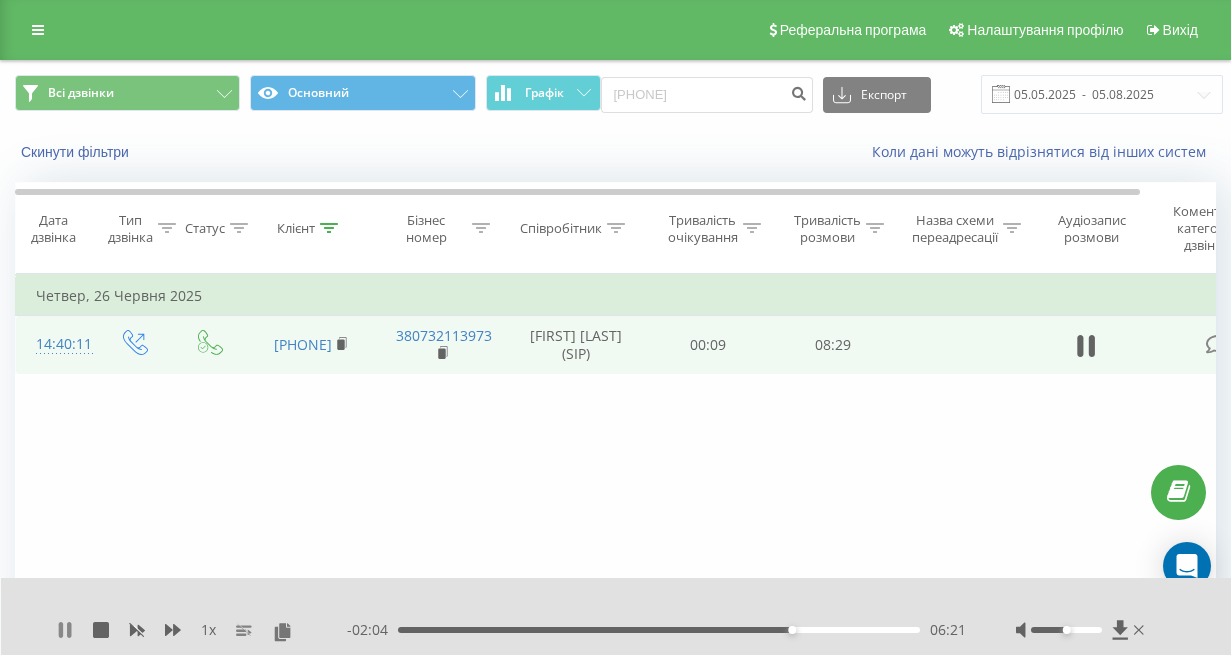 click 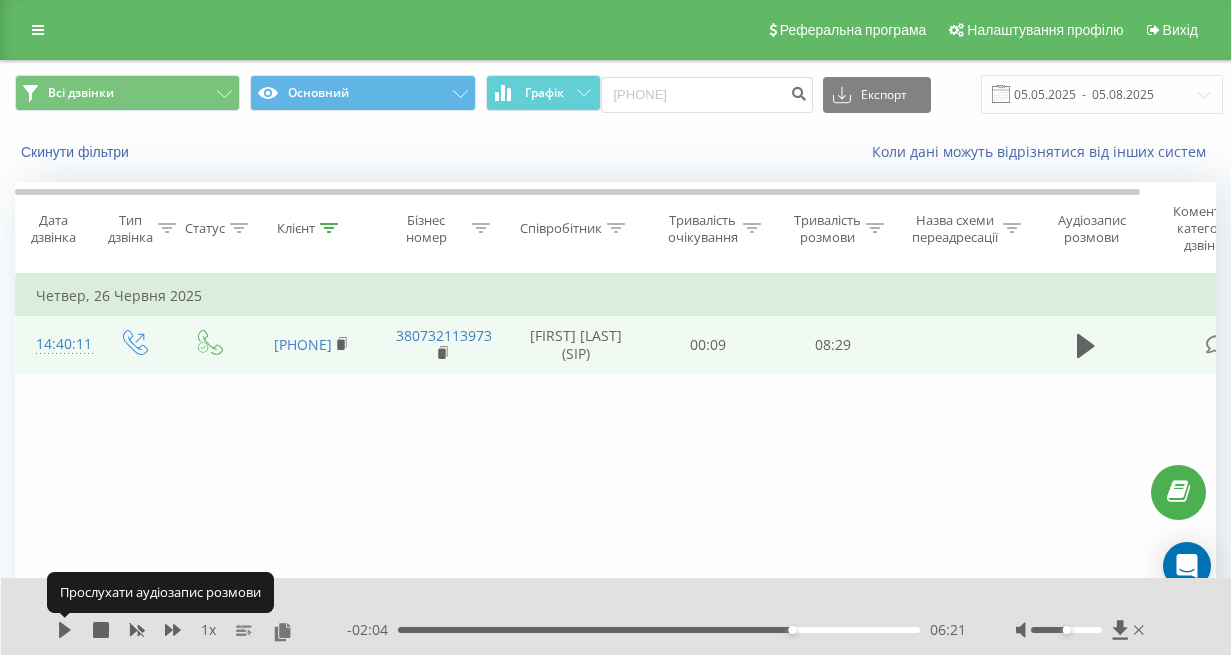 click 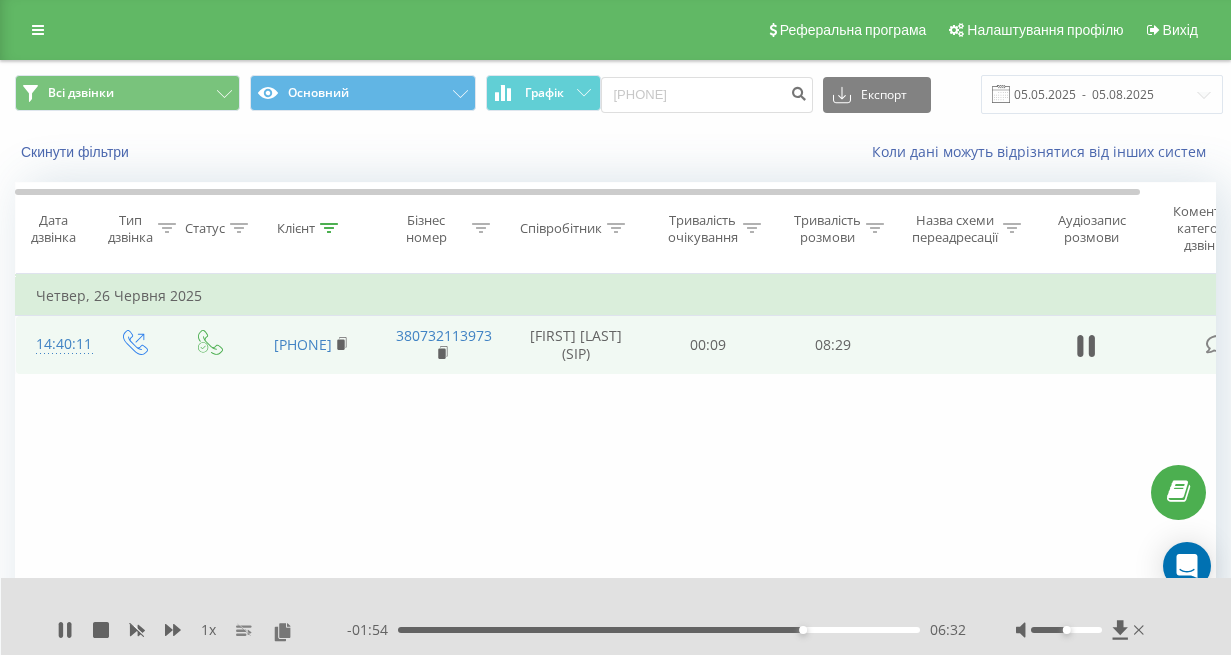 click on "1 x" at bounding box center [208, 630] 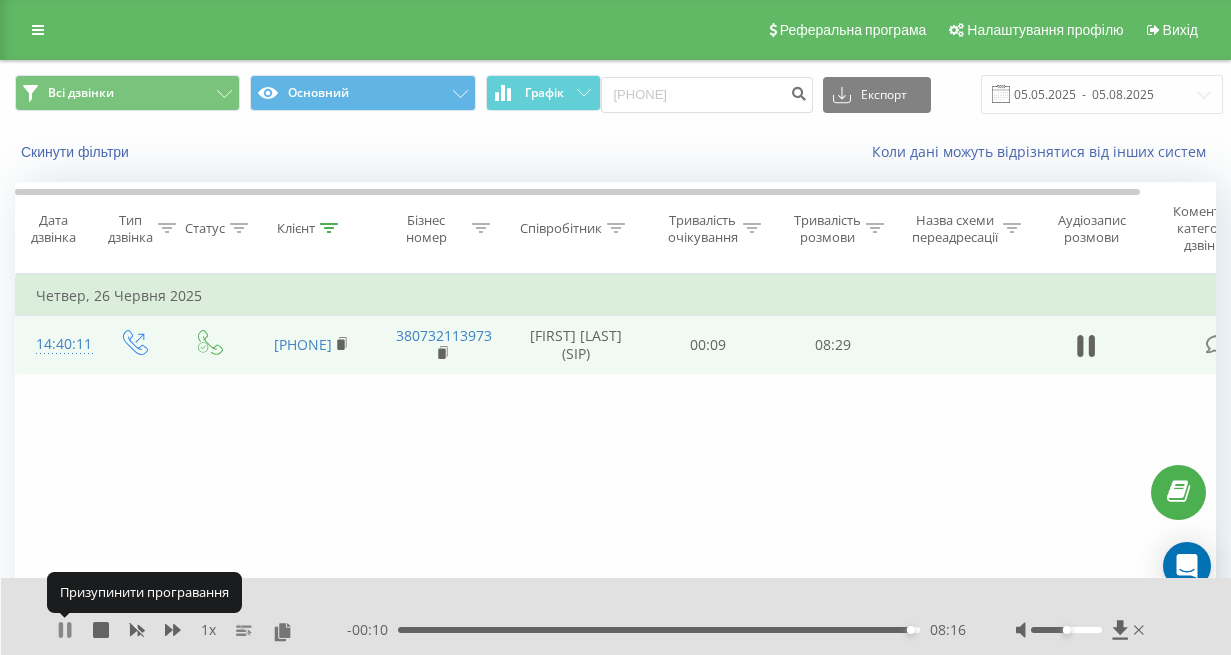 click 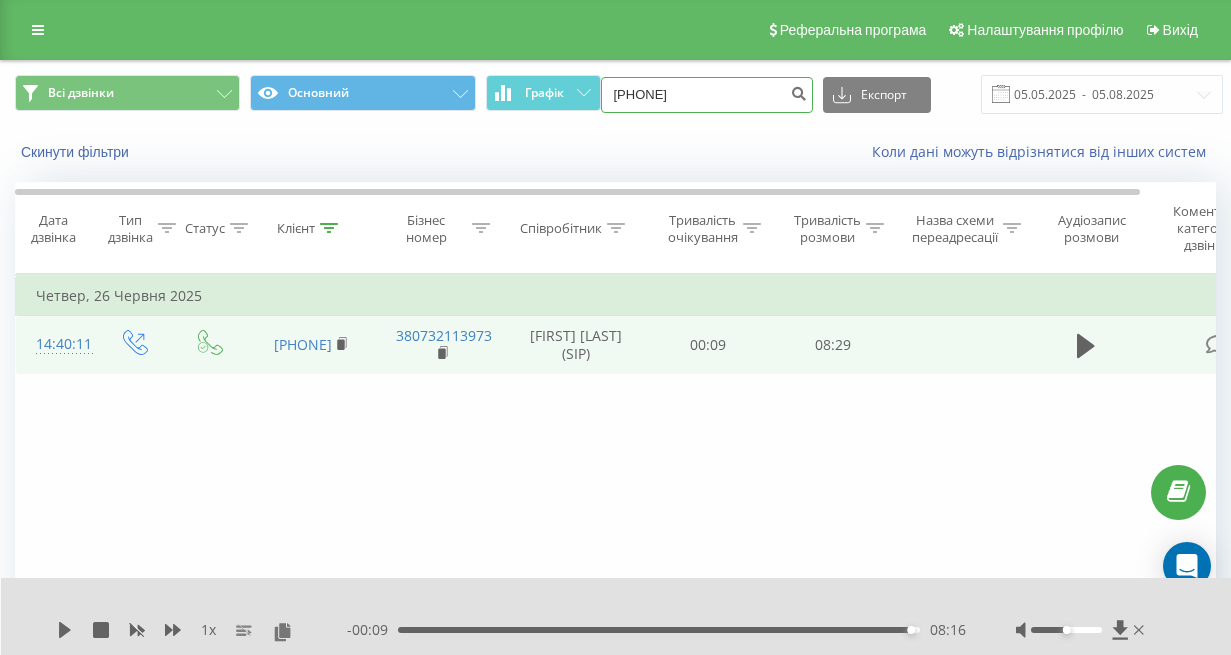 click on "380954653828" at bounding box center (707, 95) 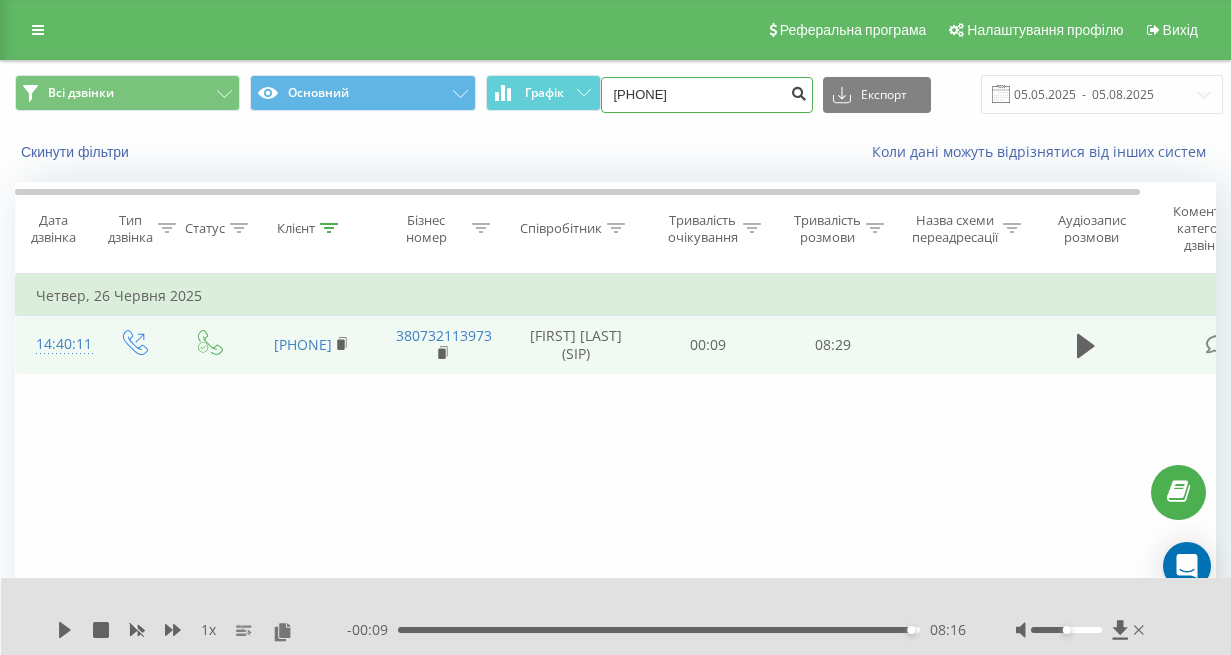 type on "[PHONE]" 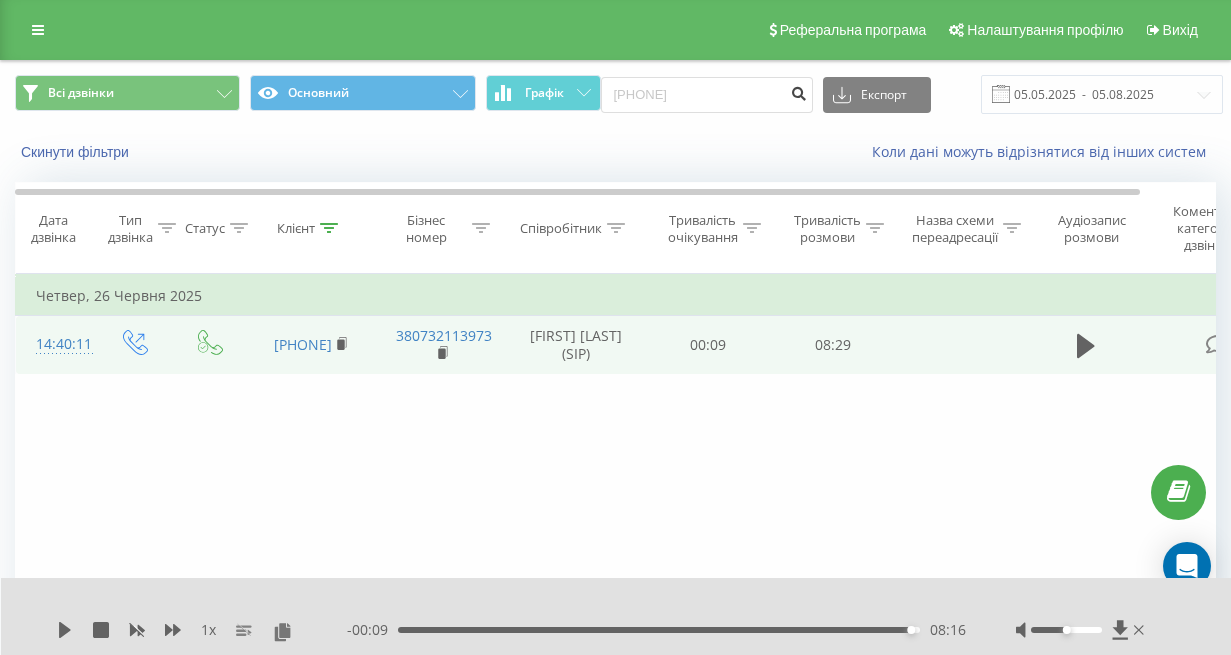 click at bounding box center [799, 91] 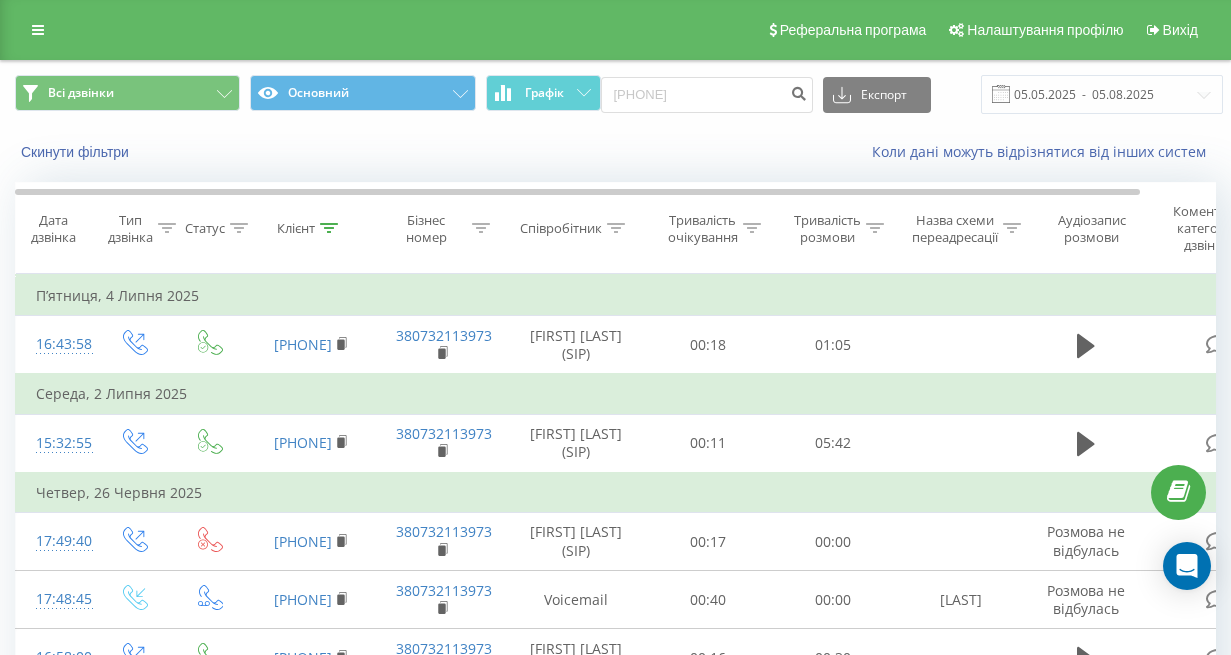 scroll, scrollTop: 0, scrollLeft: 0, axis: both 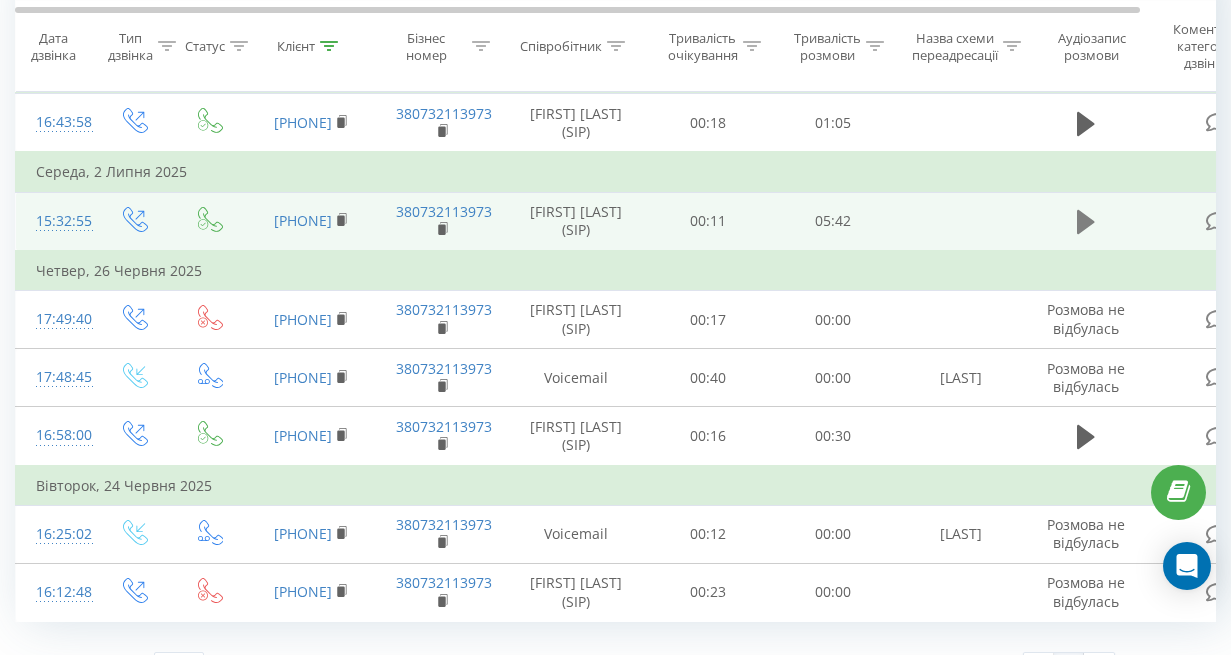 click 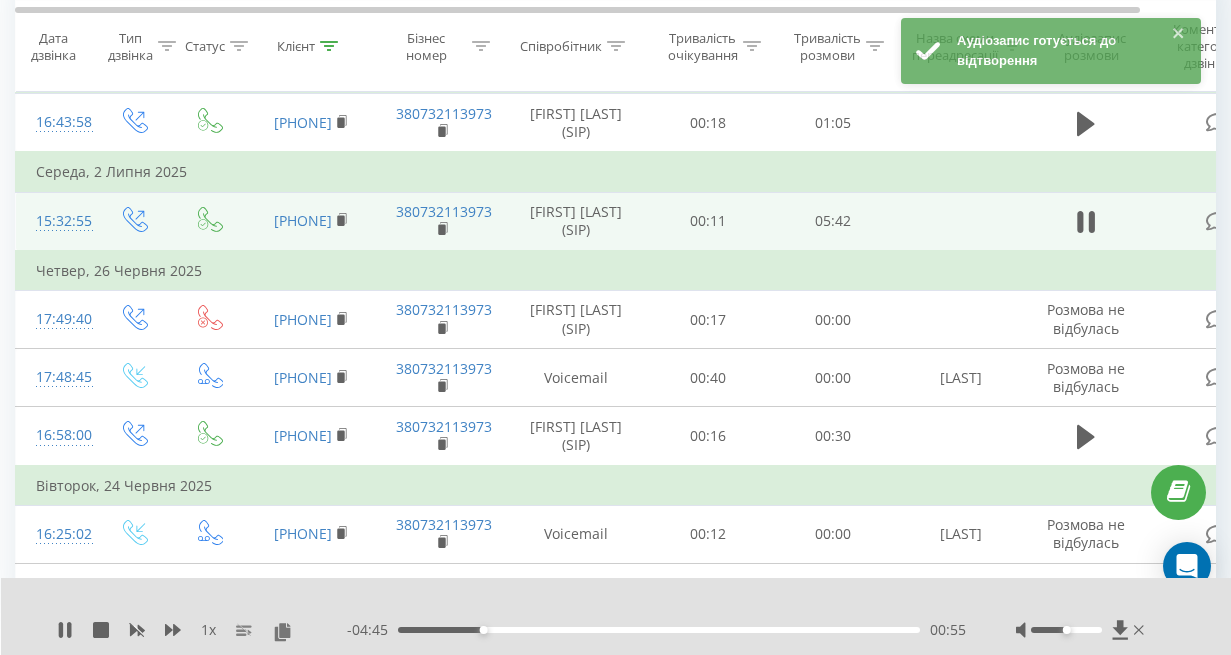 click on "00:55" at bounding box center (659, 630) 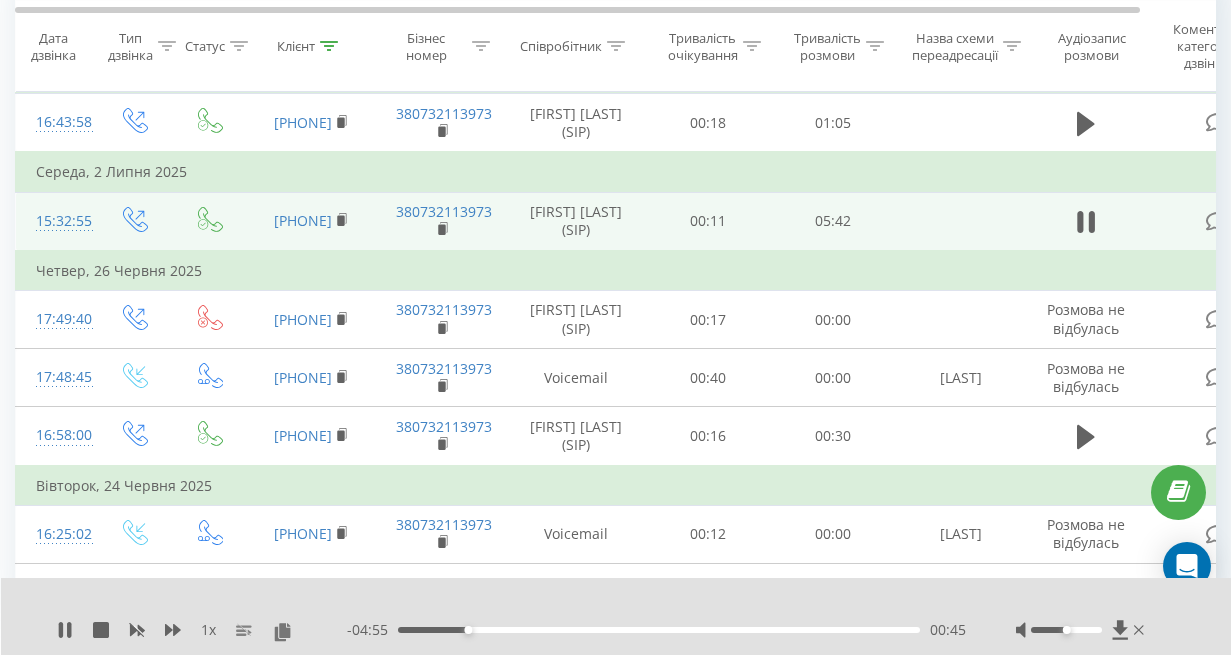 click on "00:45" at bounding box center [659, 630] 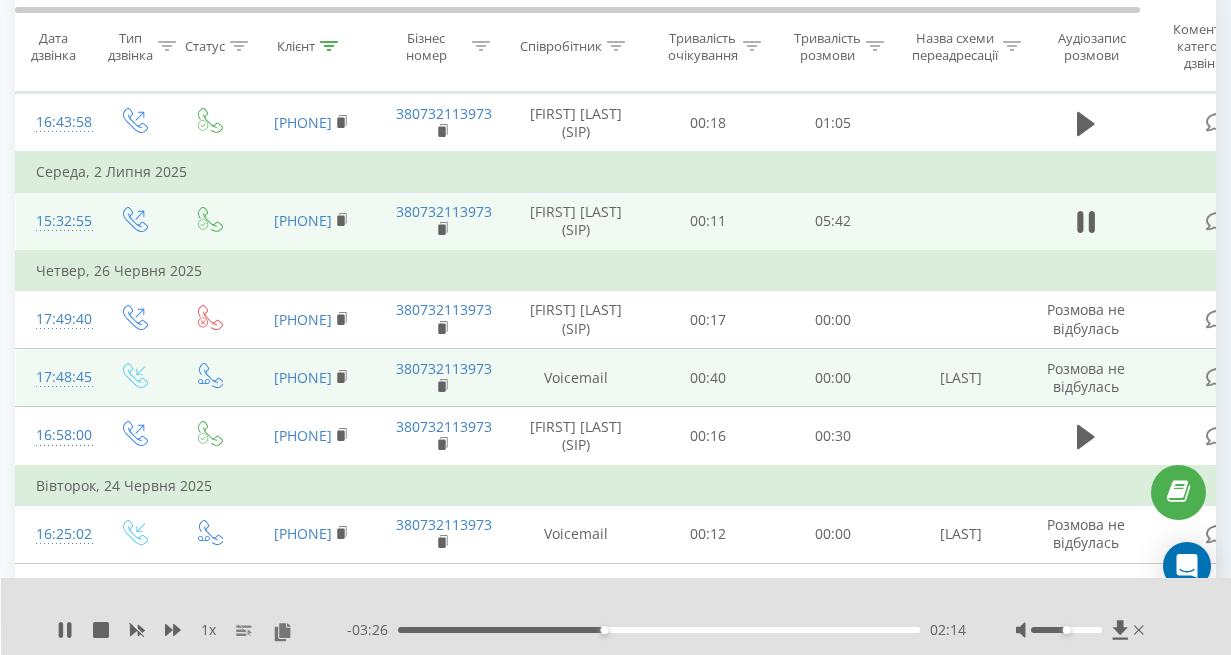 scroll, scrollTop: 155, scrollLeft: 0, axis: vertical 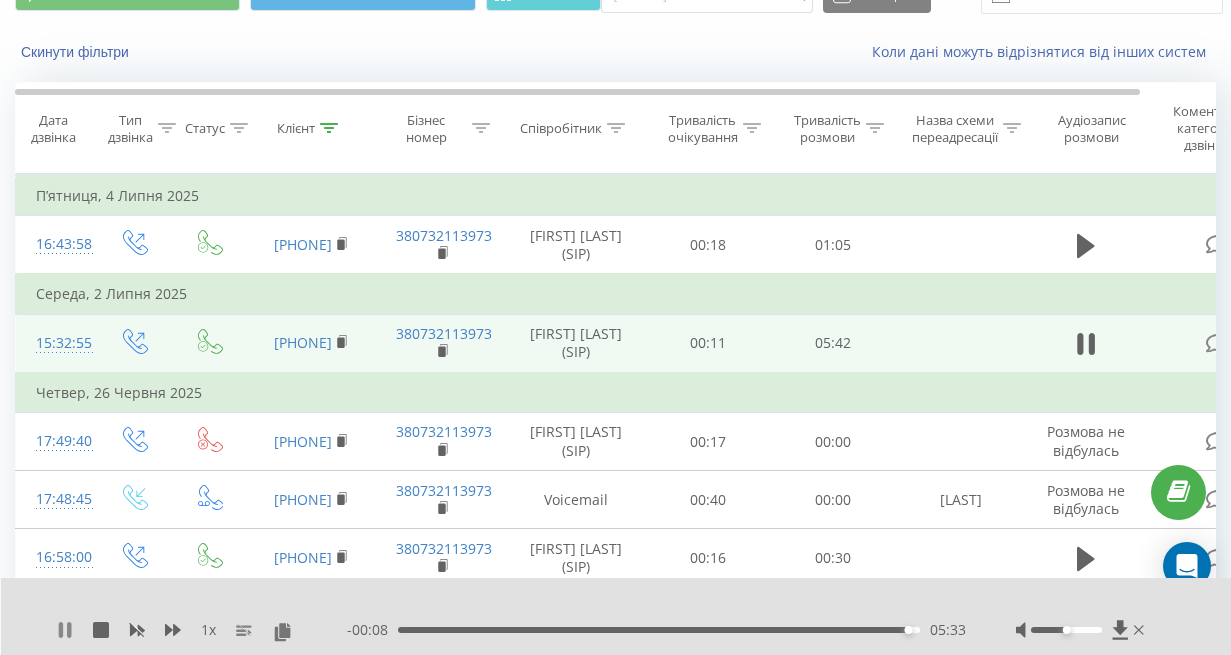 click 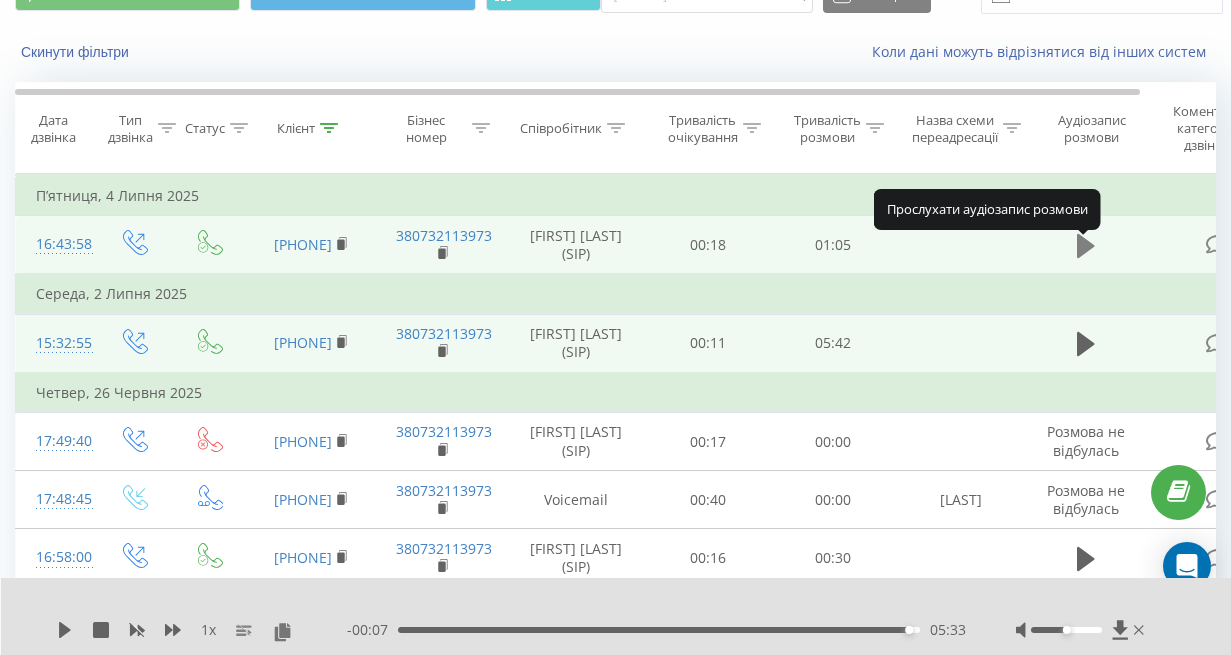 click 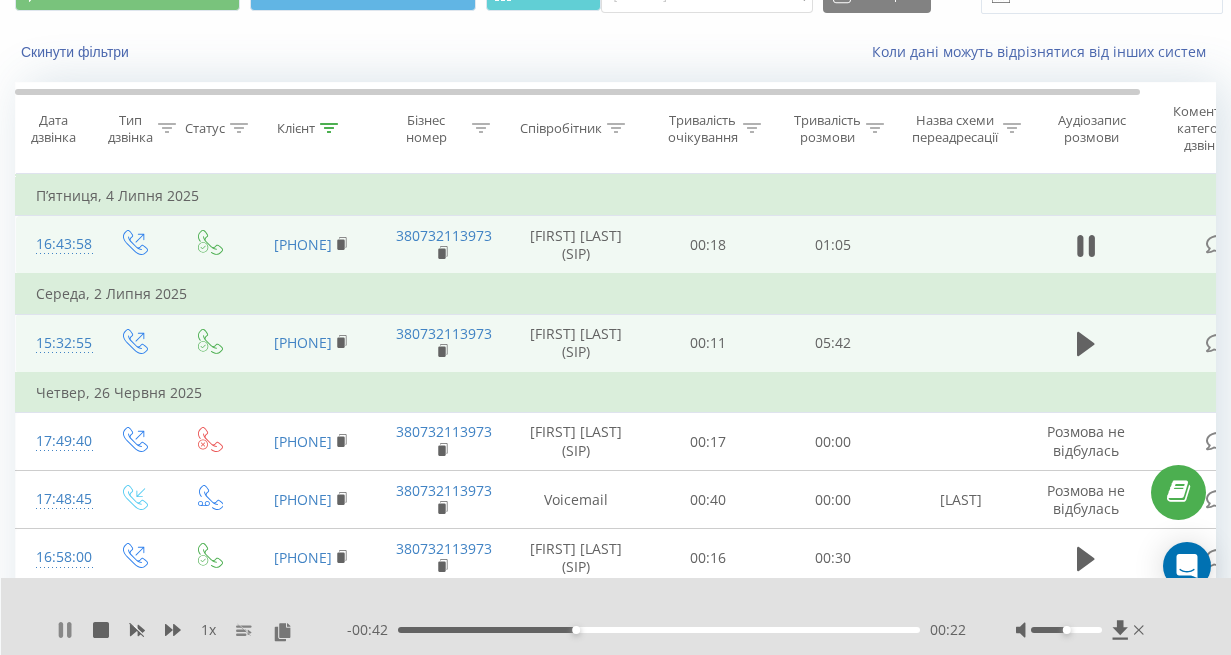 click 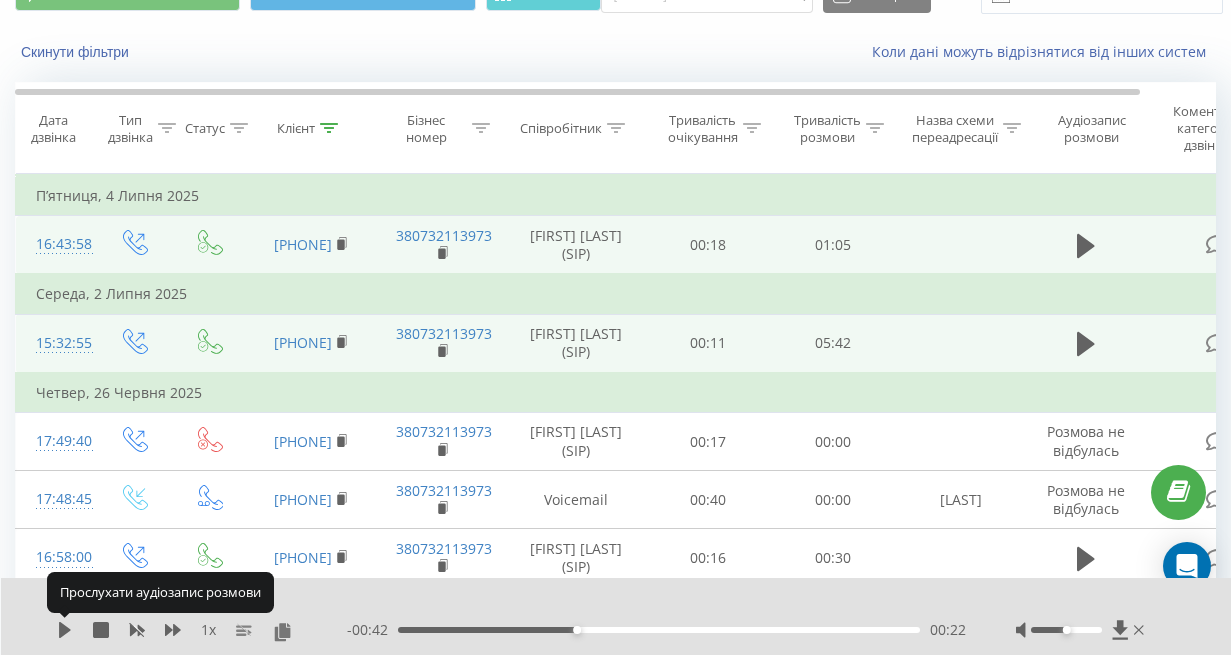 click 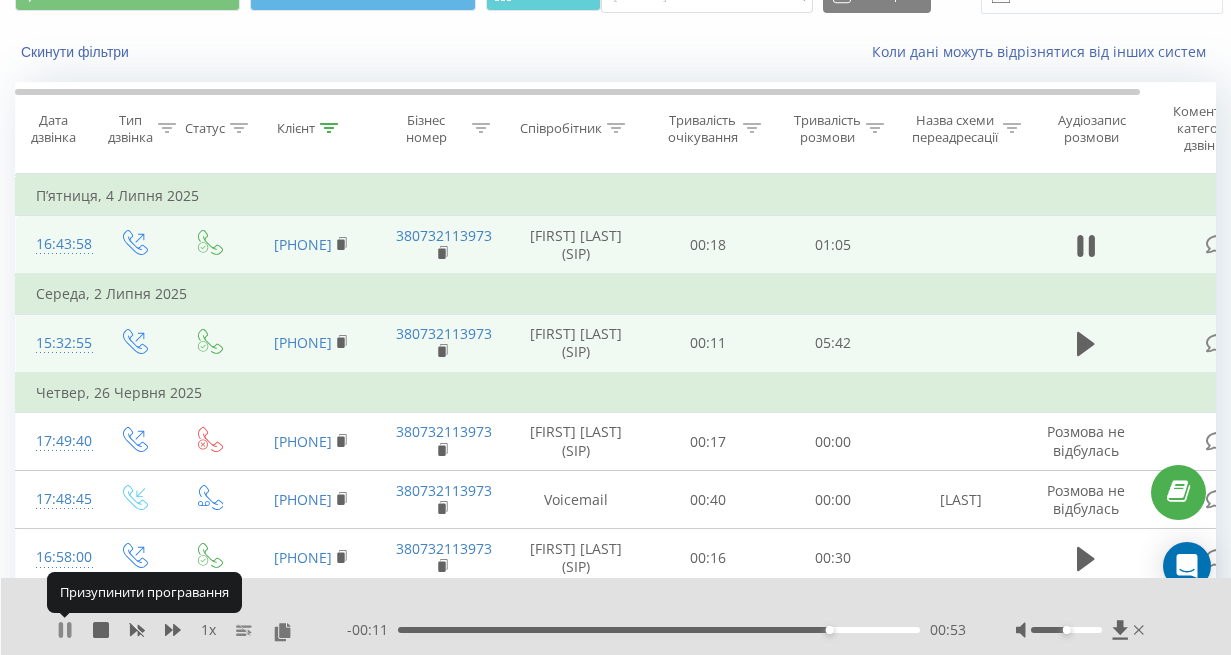 click 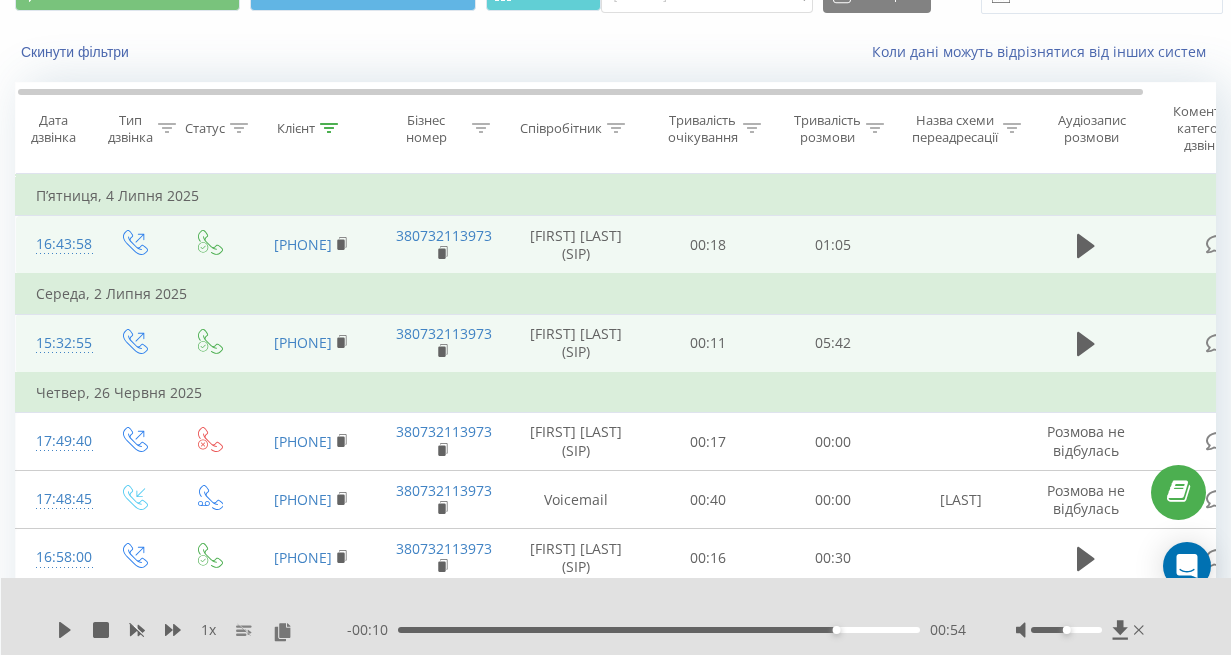 scroll, scrollTop: 0, scrollLeft: 0, axis: both 